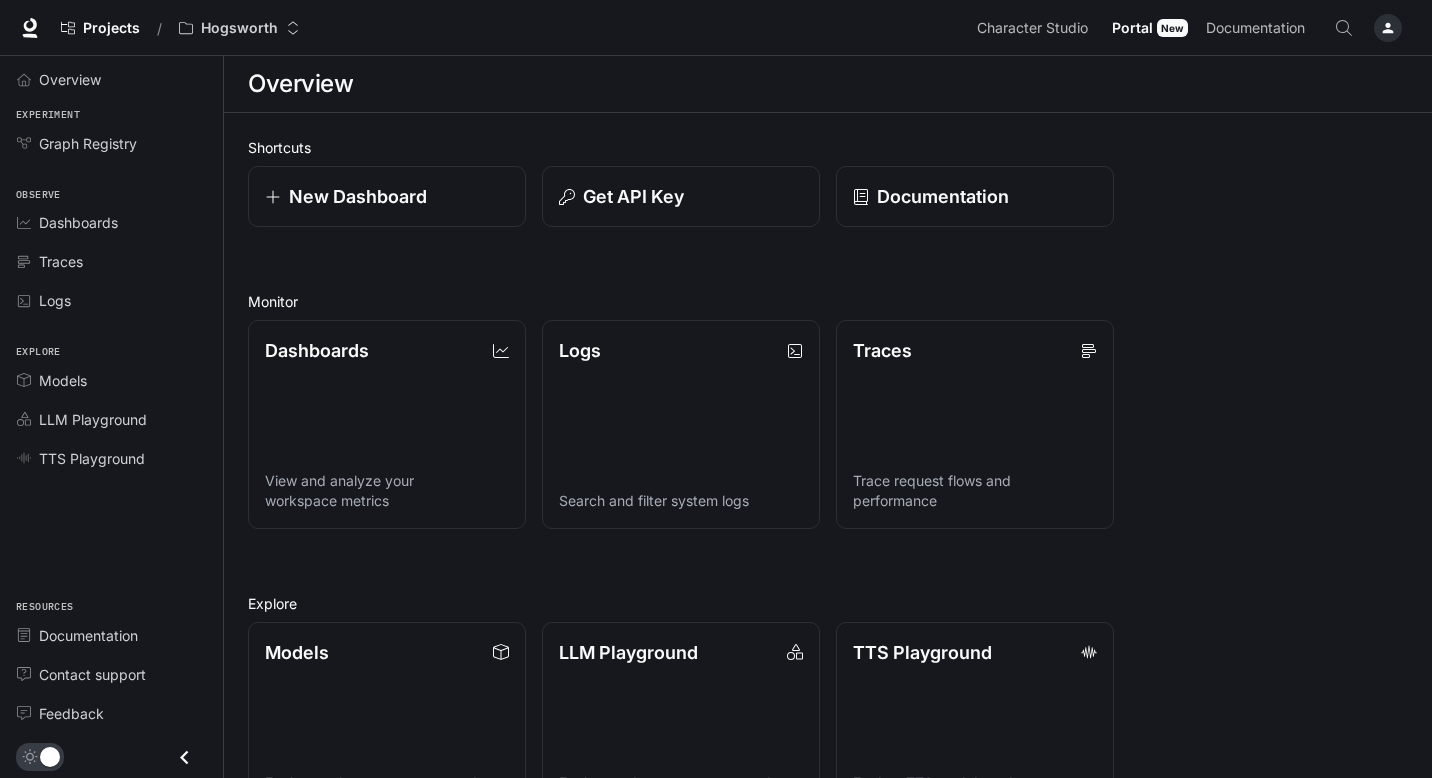 scroll, scrollTop: 0, scrollLeft: 0, axis: both 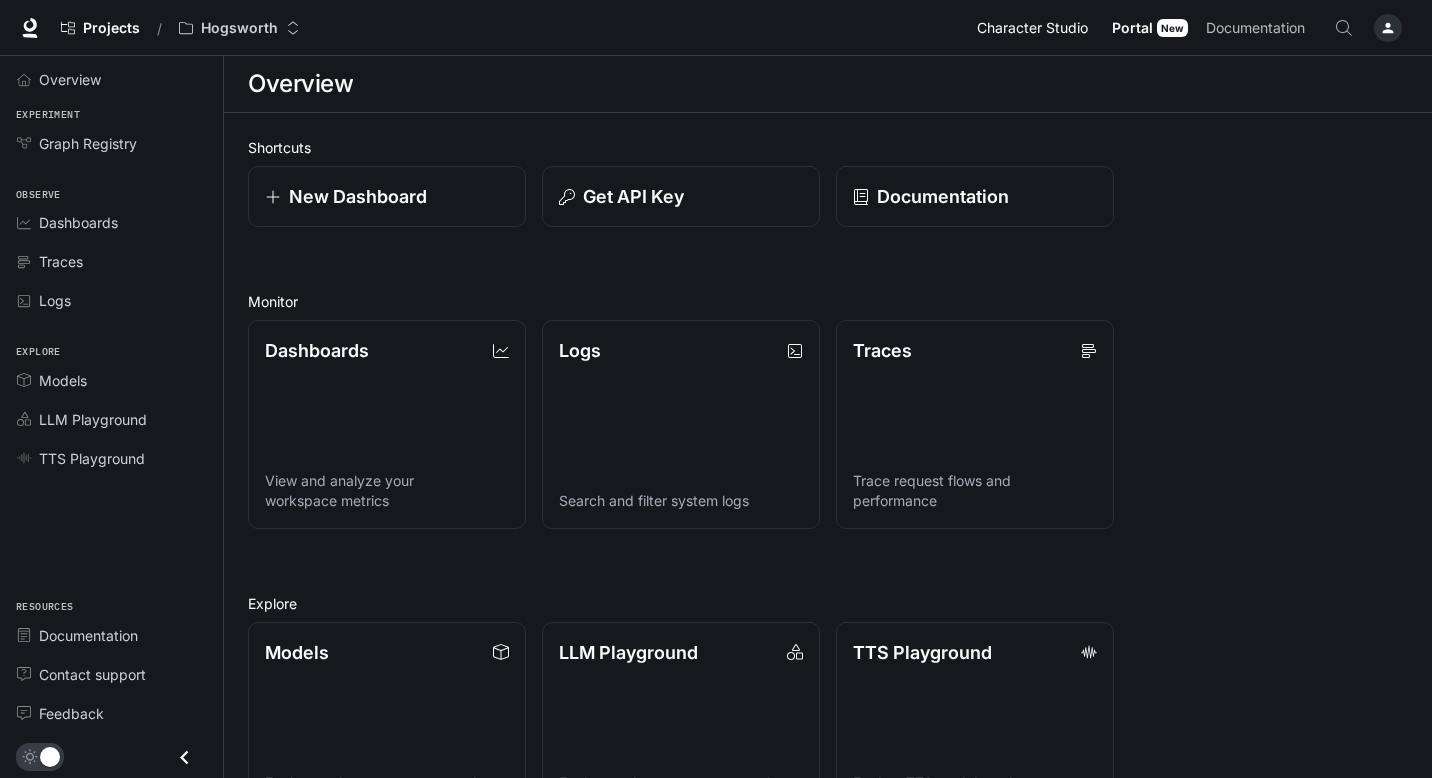 click on "Character Studio" at bounding box center (1032, 28) 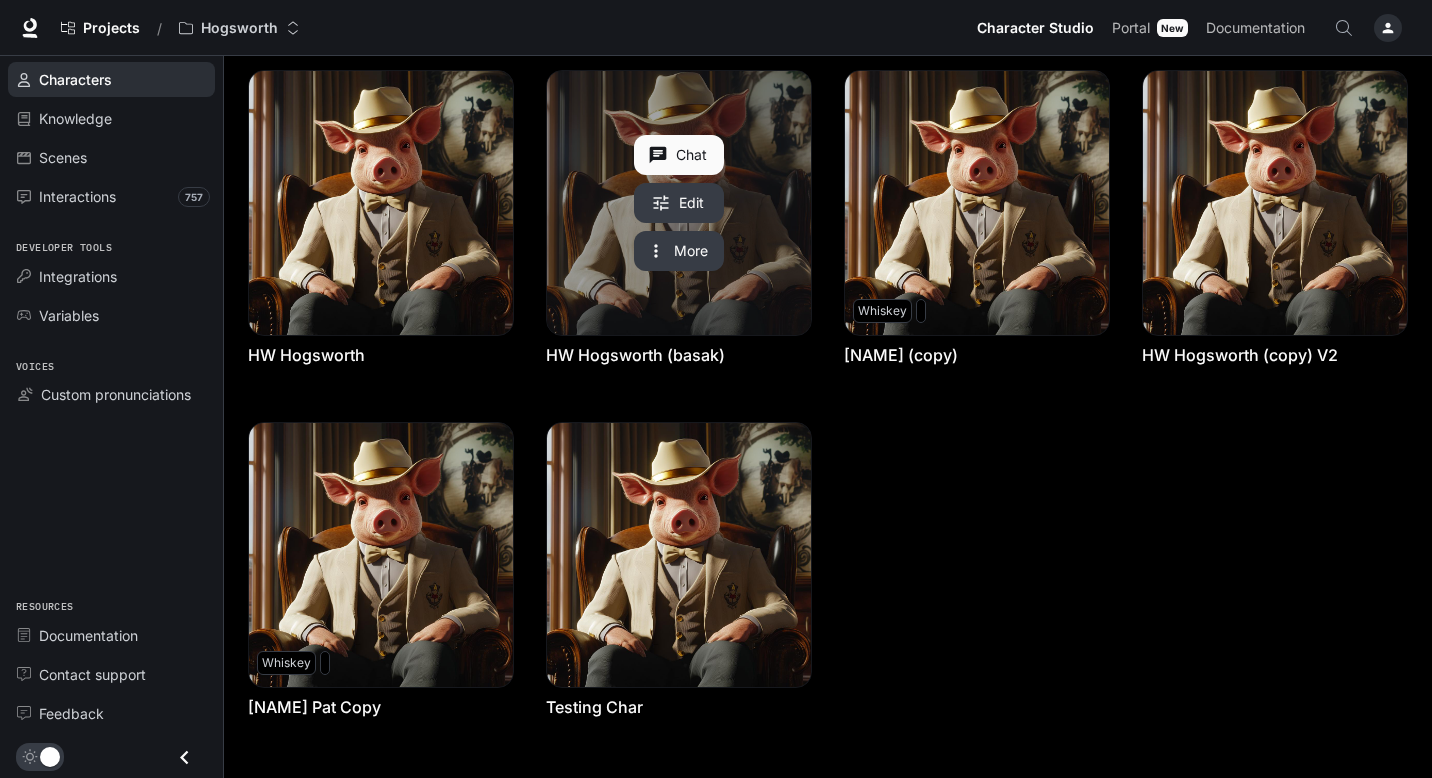 scroll, scrollTop: 0, scrollLeft: 0, axis: both 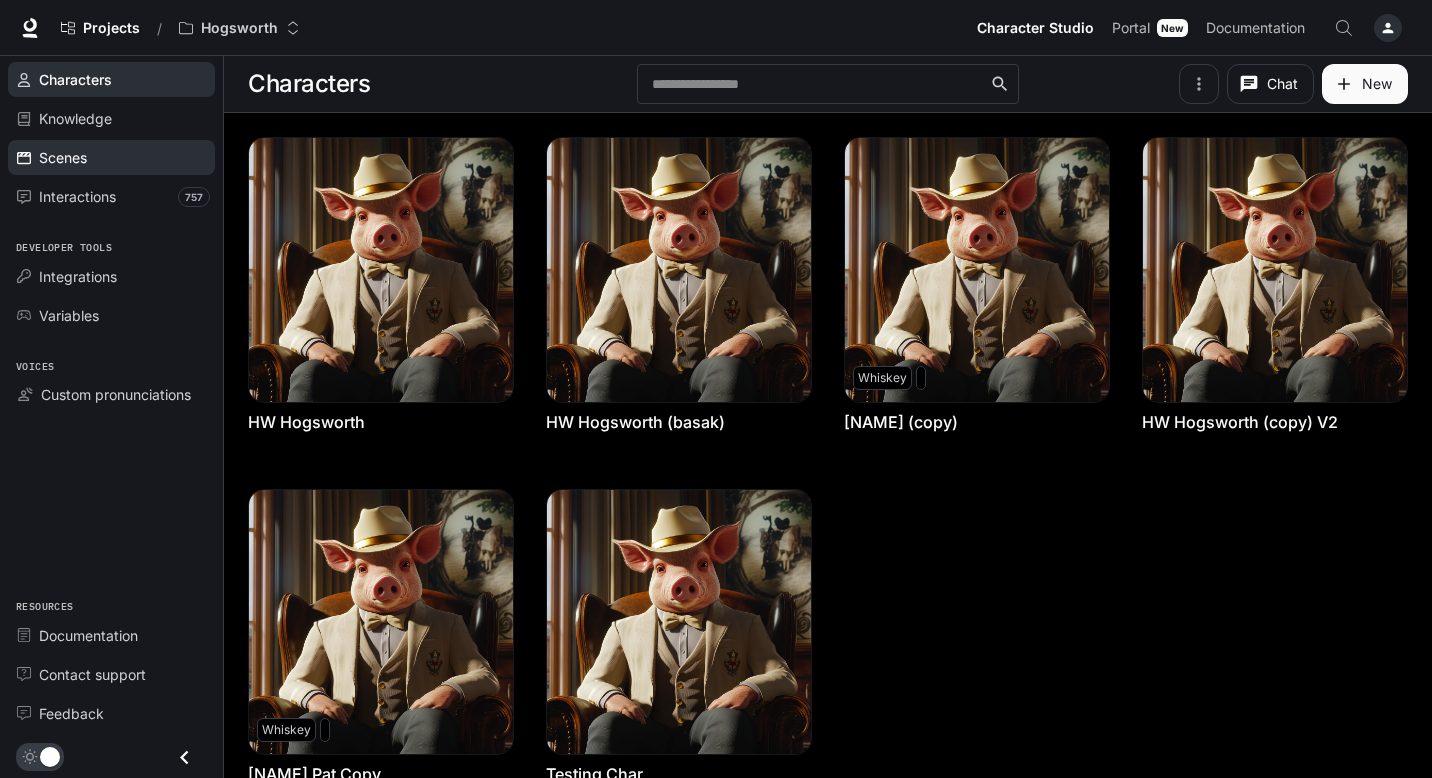 click on "Scenes" at bounding box center [122, 157] 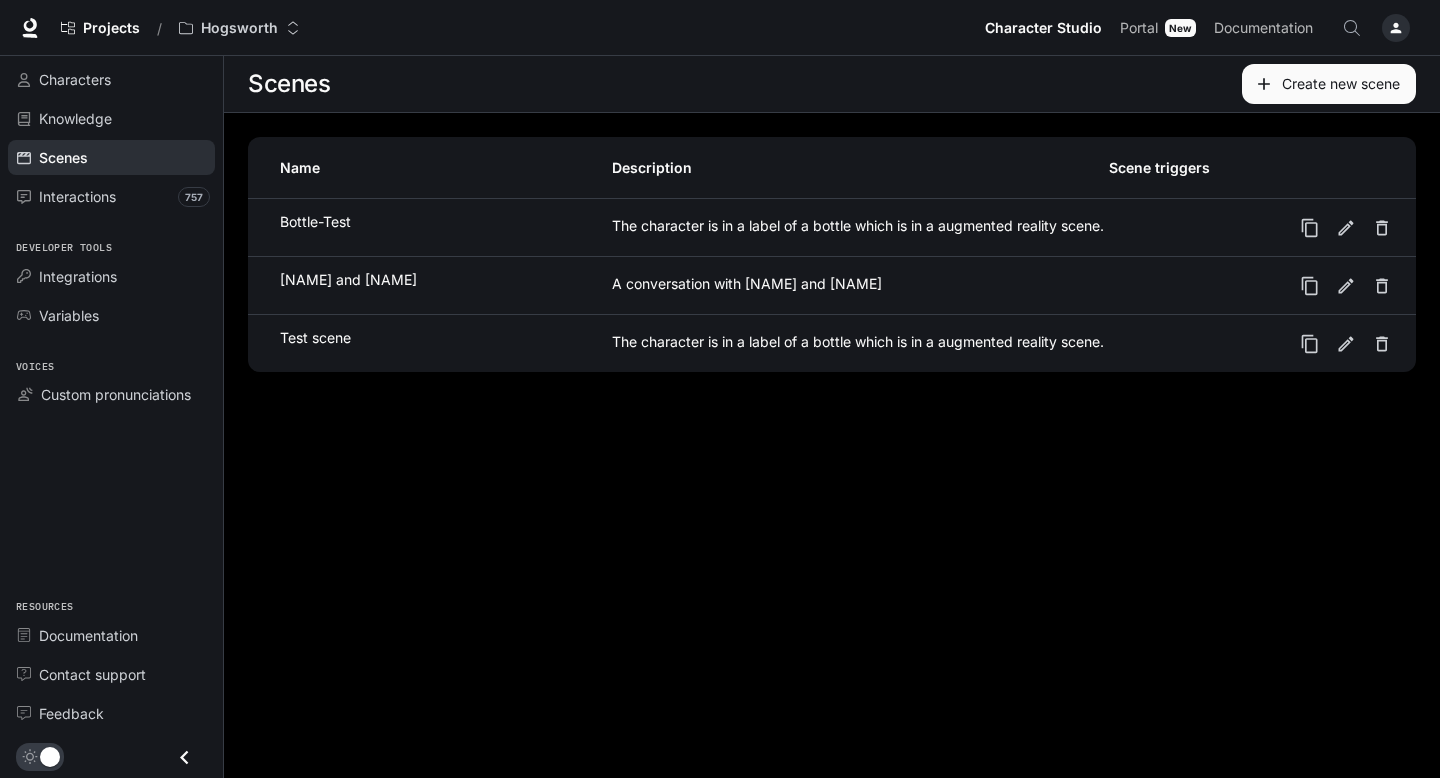 click on "The character is in a label of a bottle which is in a augmented reality scene." at bounding box center [860, 225] 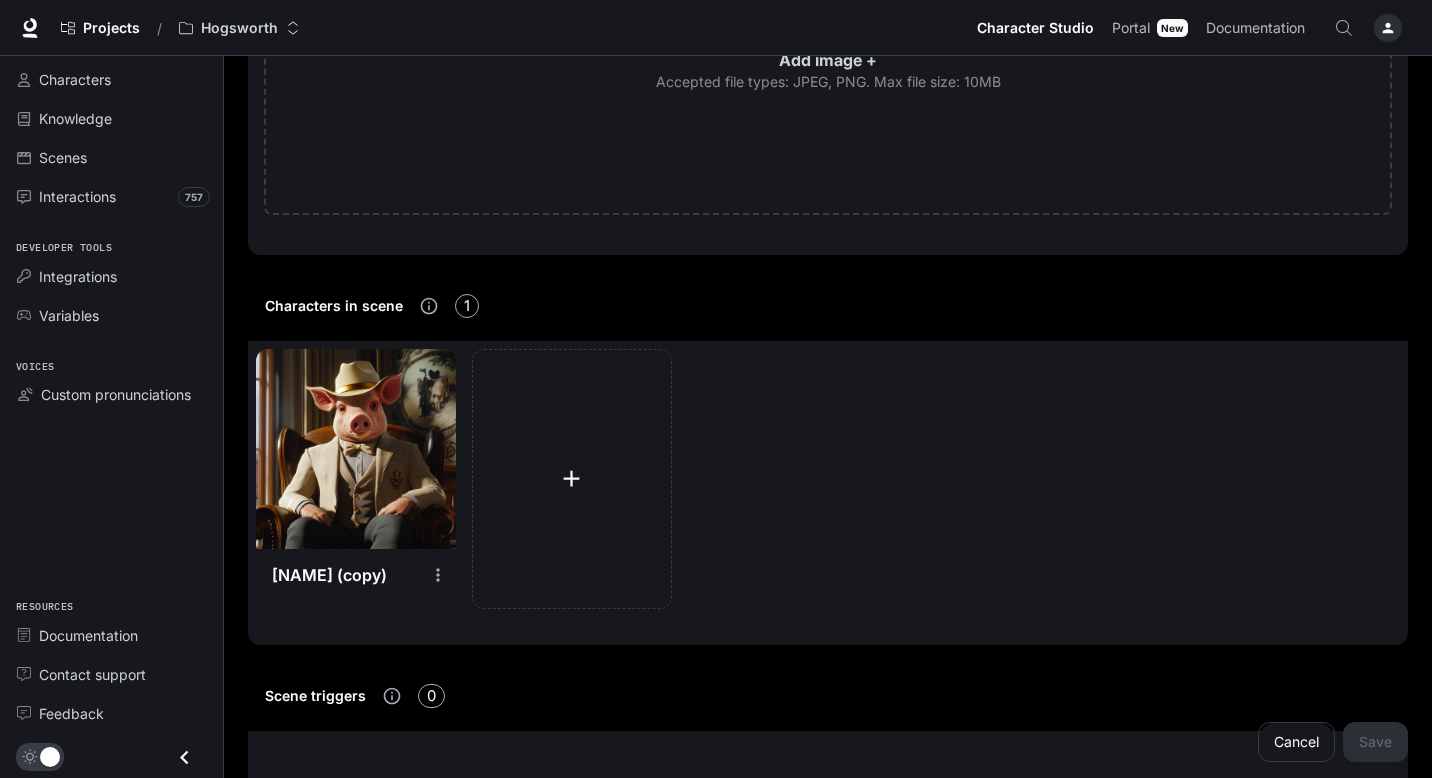 scroll, scrollTop: 830, scrollLeft: 0, axis: vertical 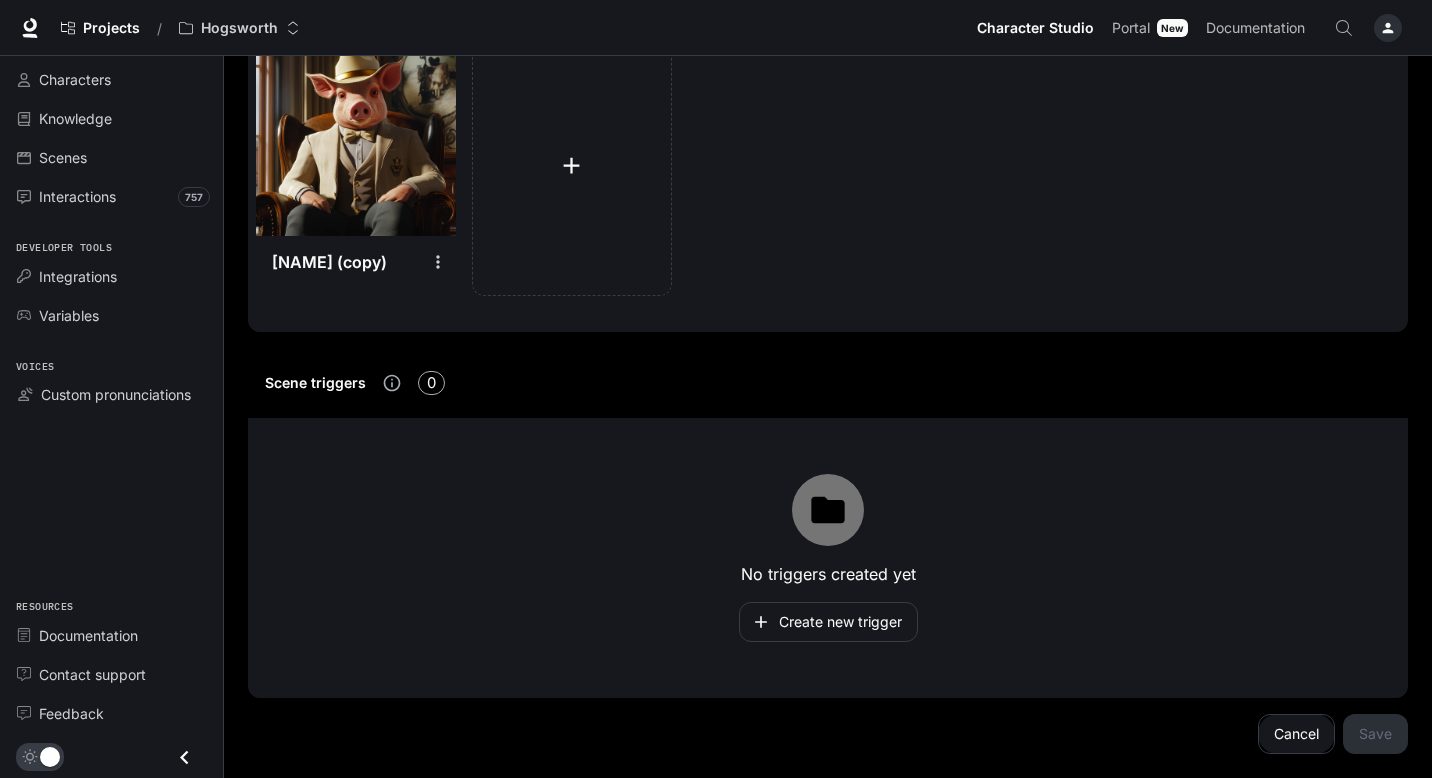 click 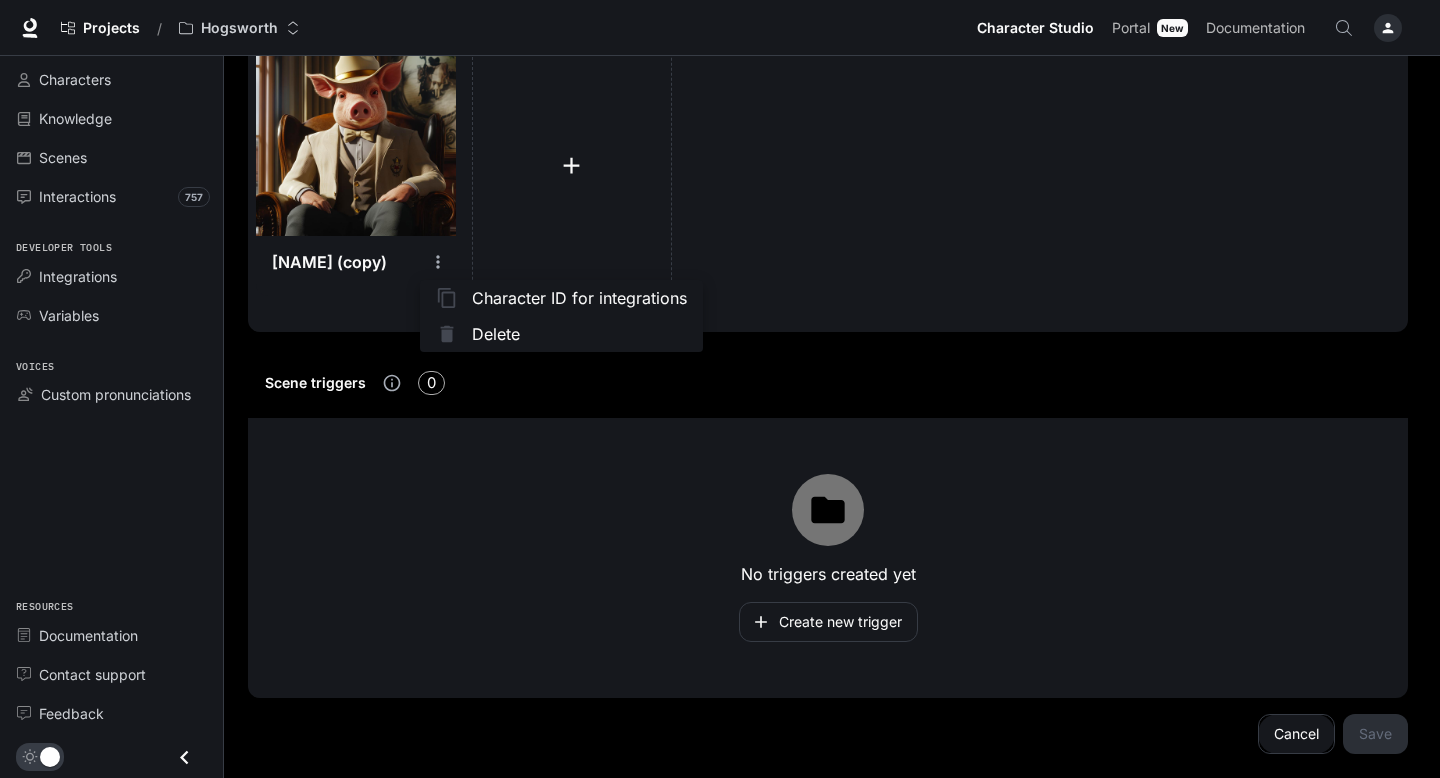 click at bounding box center [720, 389] 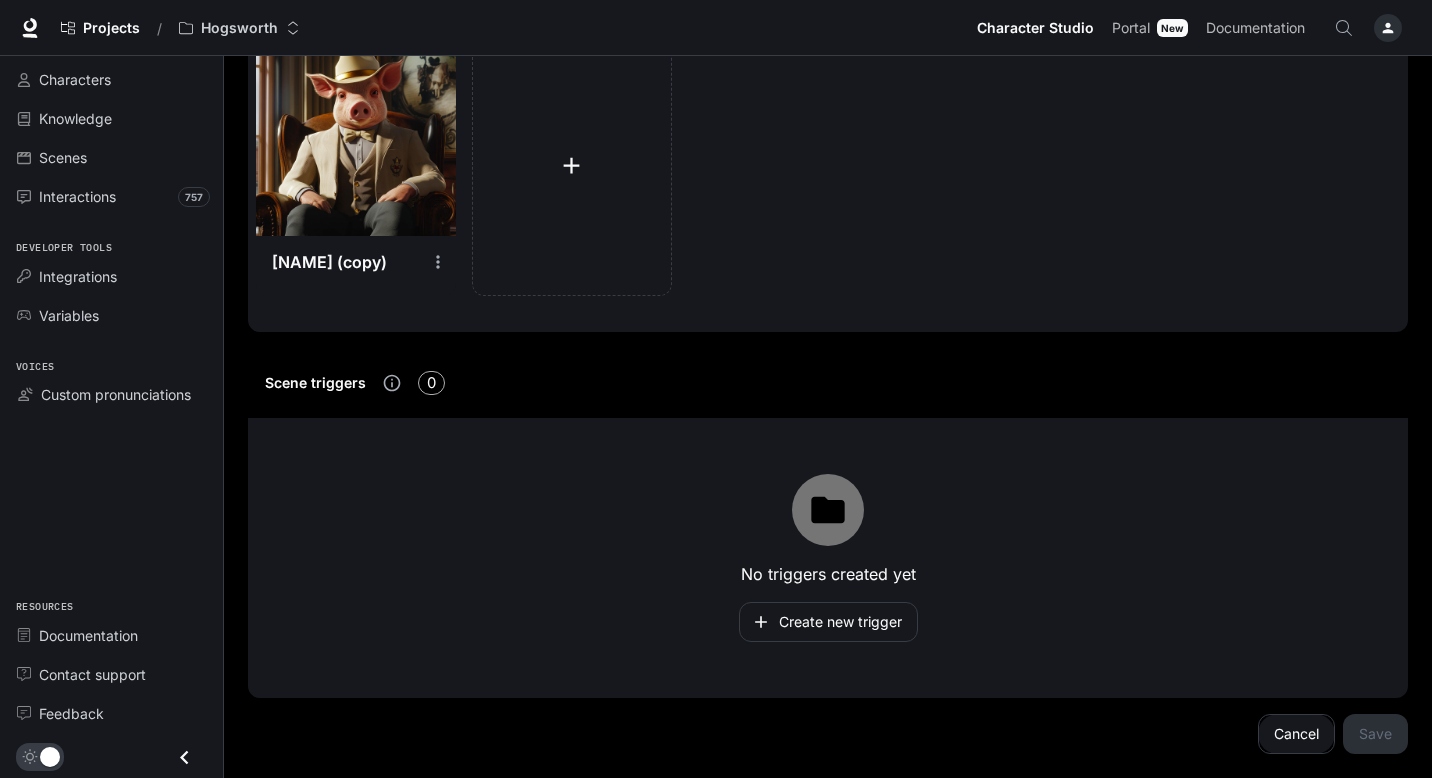 click at bounding box center [356, 136] 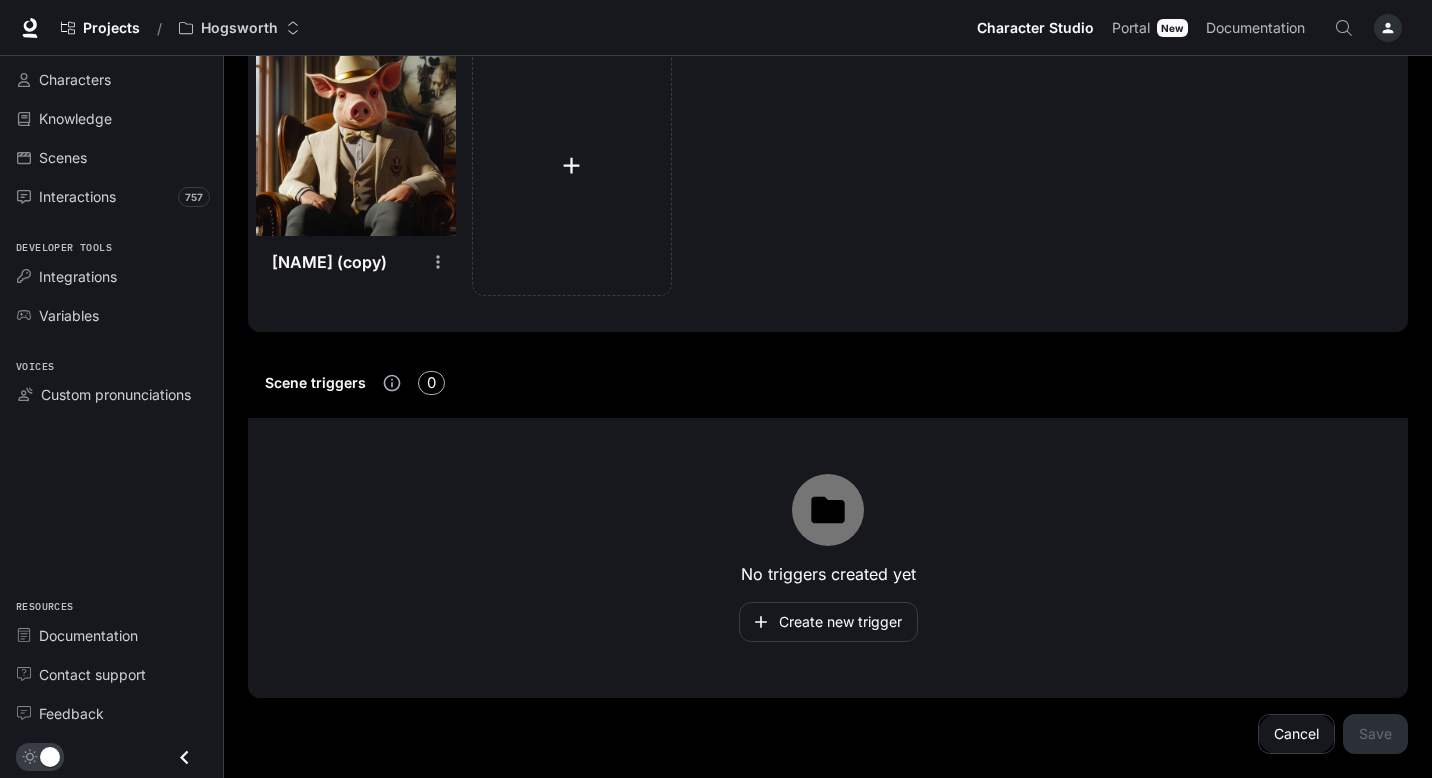 drag, startPoint x: 340, startPoint y: 257, endPoint x: 399, endPoint y: 257, distance: 59 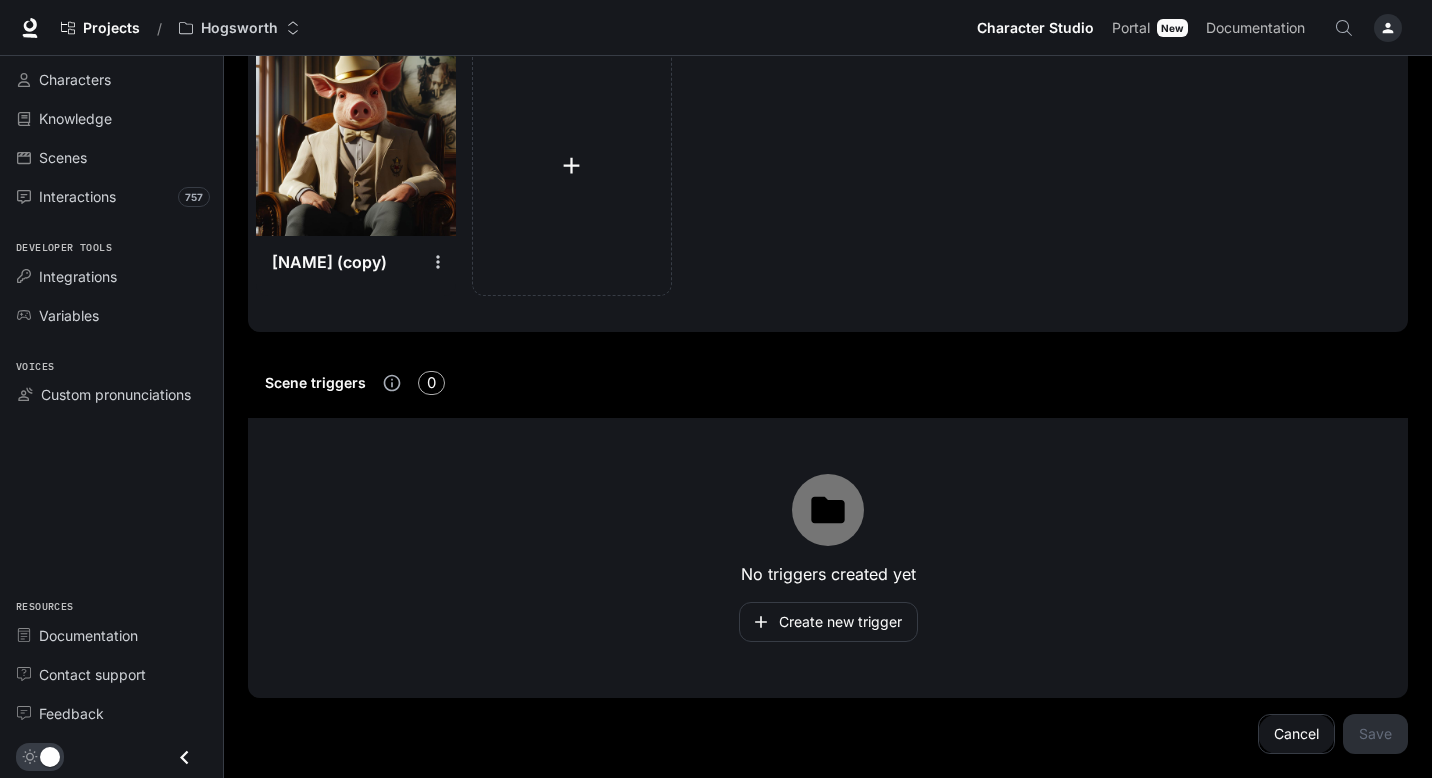click at bounding box center [438, 262] 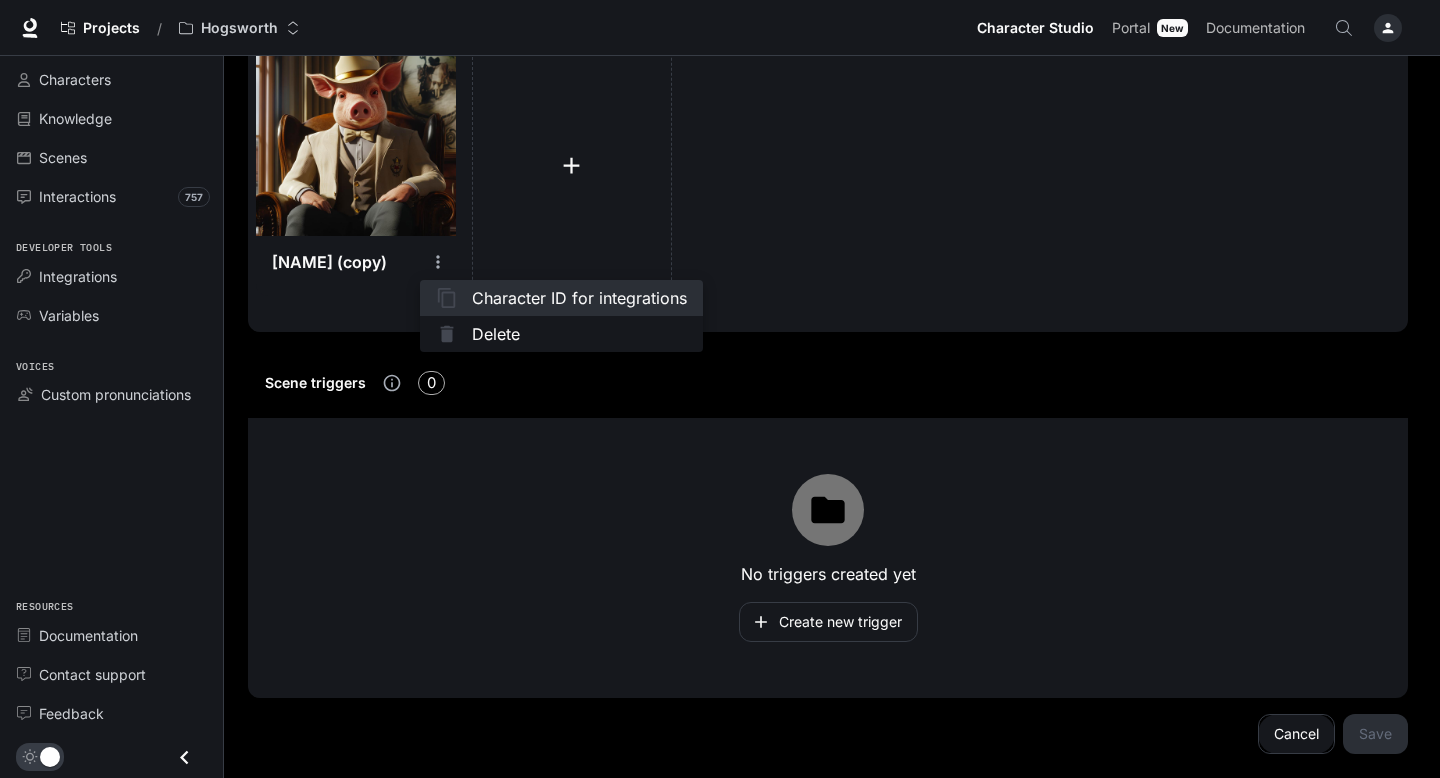 click on "Character ID for integrations" at bounding box center [579, 298] 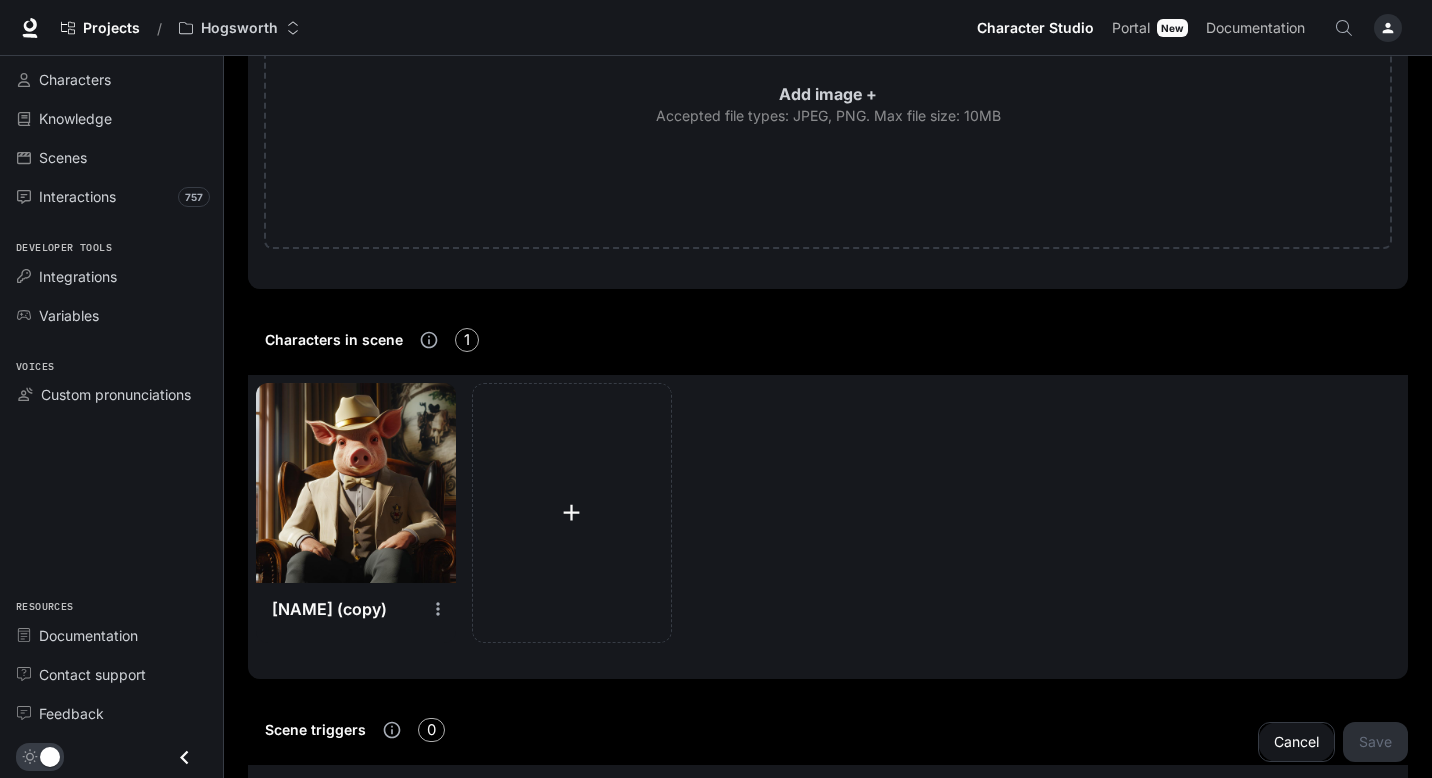 scroll, scrollTop: 0, scrollLeft: 0, axis: both 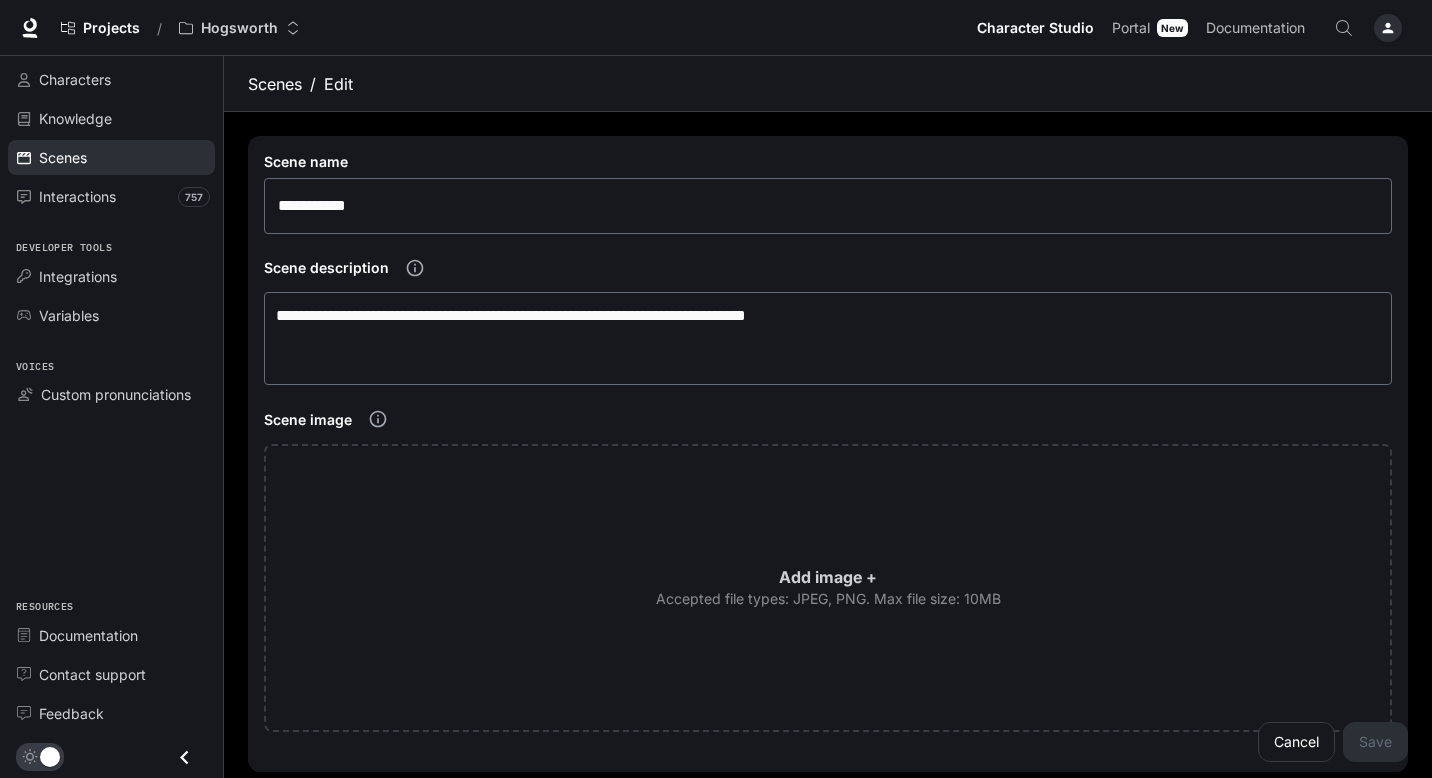 click on "Scenes" at bounding box center (122, 157) 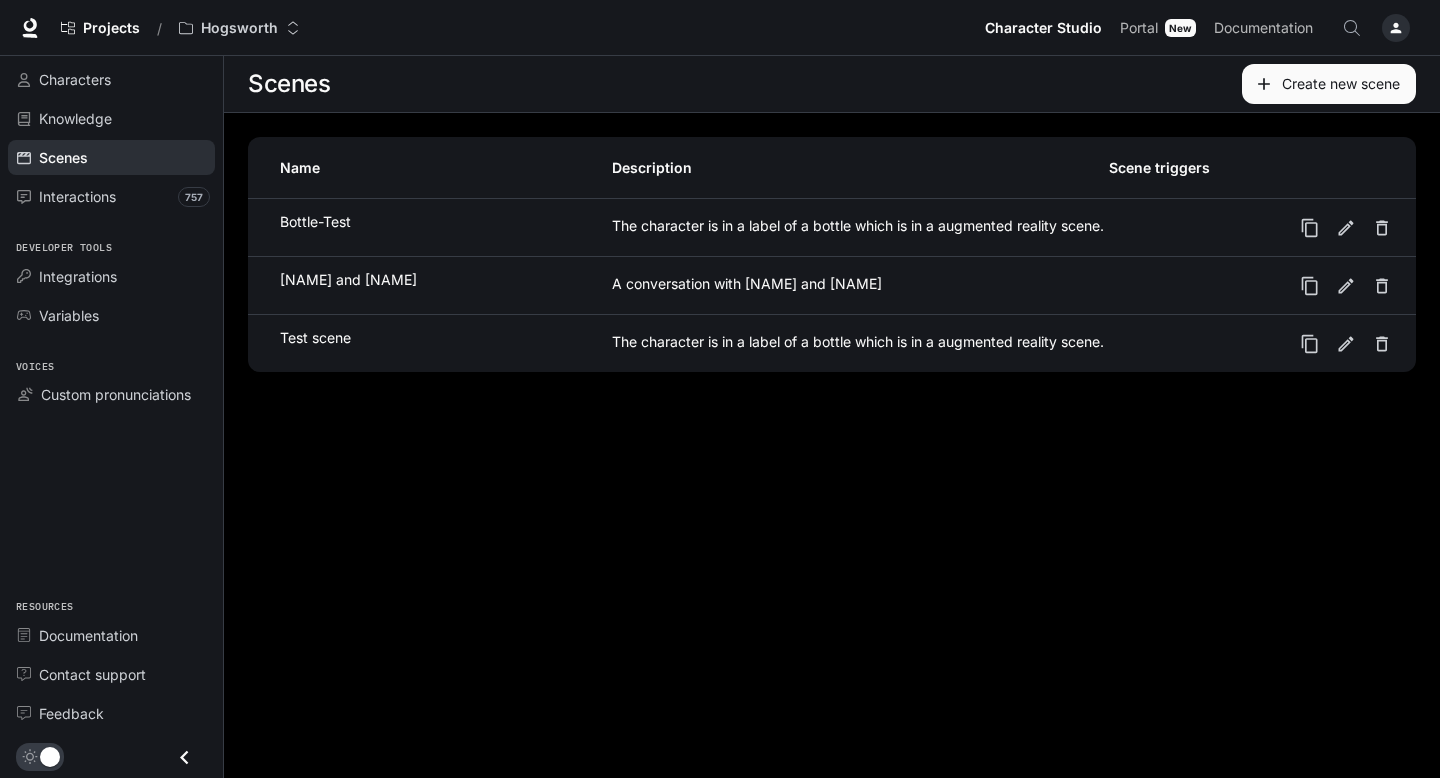 click on "[NAME] and [NAME]" at bounding box center [445, 280] 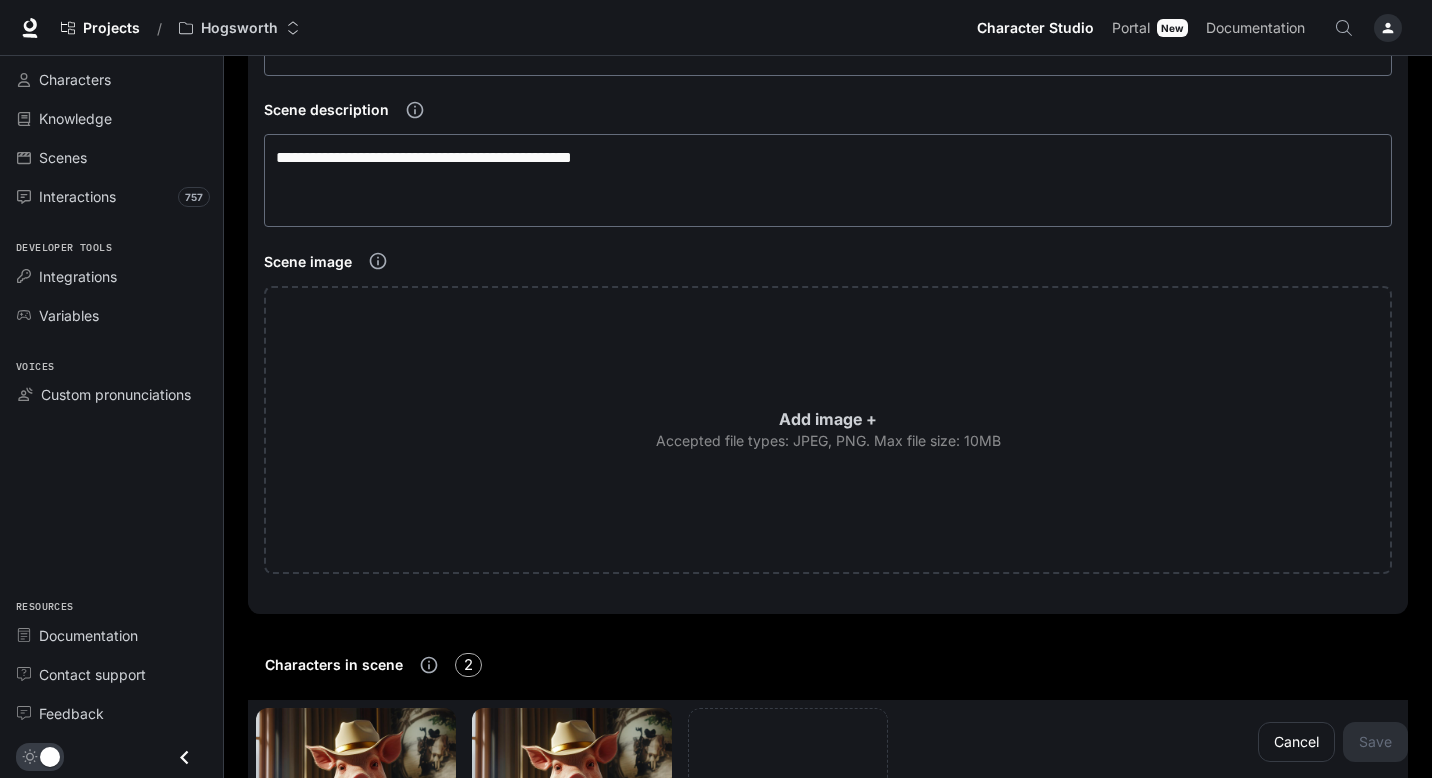 scroll, scrollTop: 0, scrollLeft: 0, axis: both 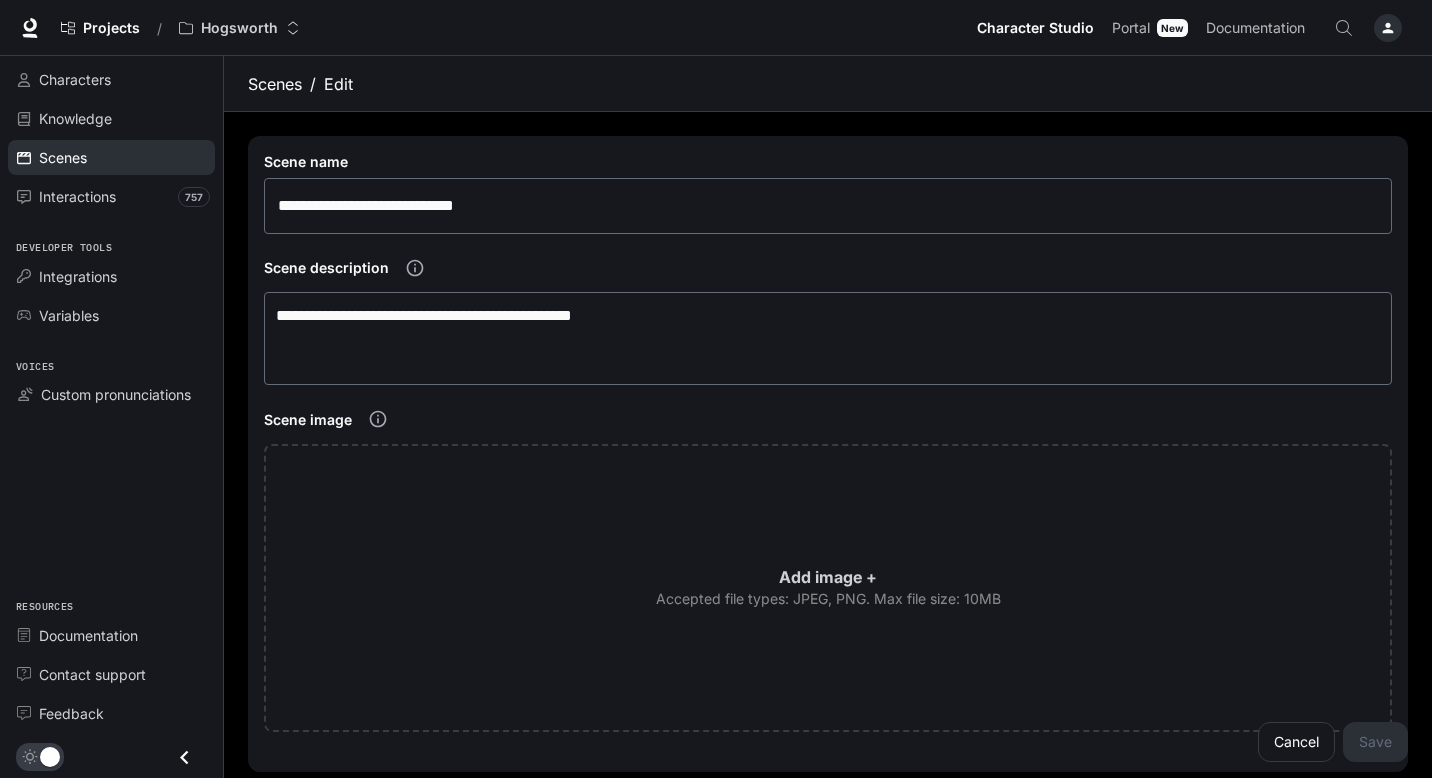 click on "Scenes" at bounding box center [122, 157] 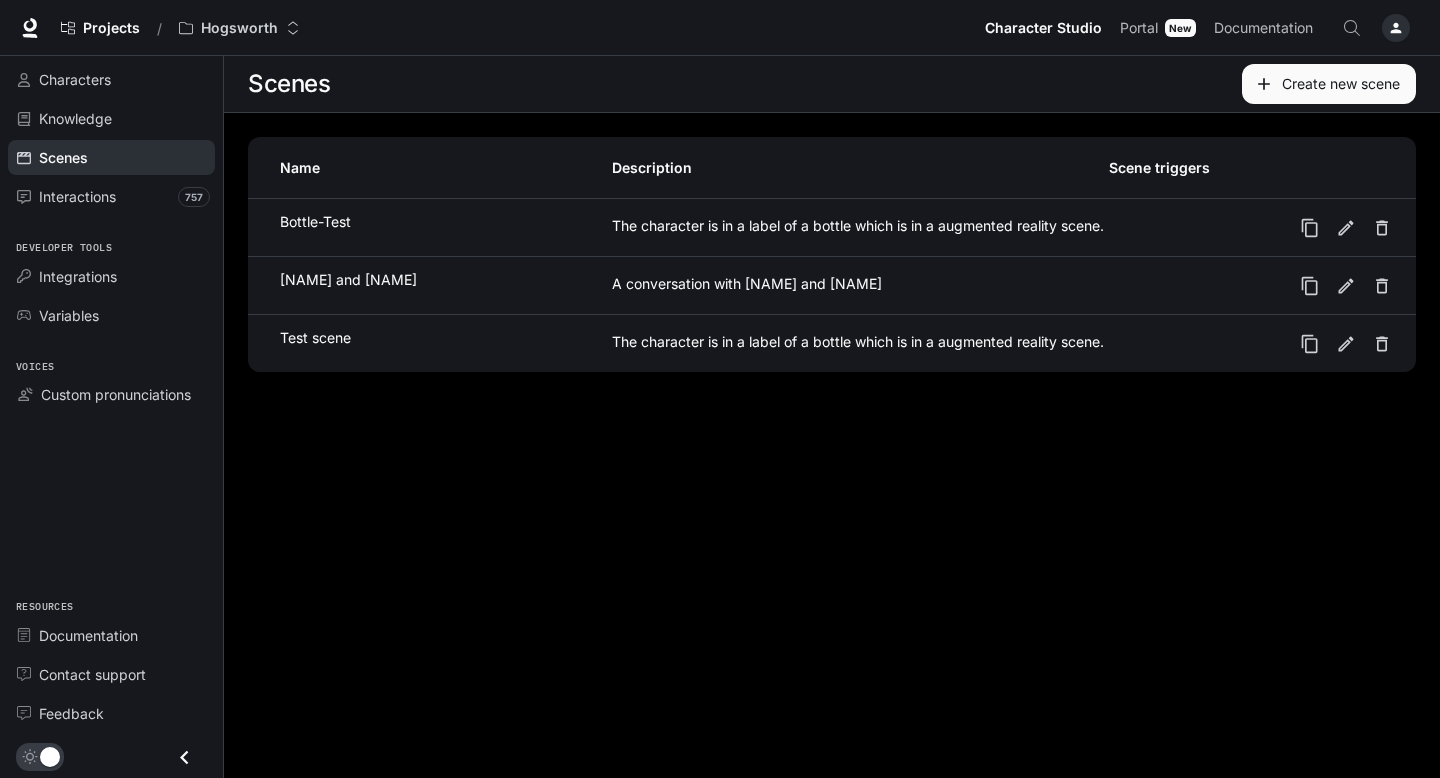 click on "Create new scene" at bounding box center (1329, 84) 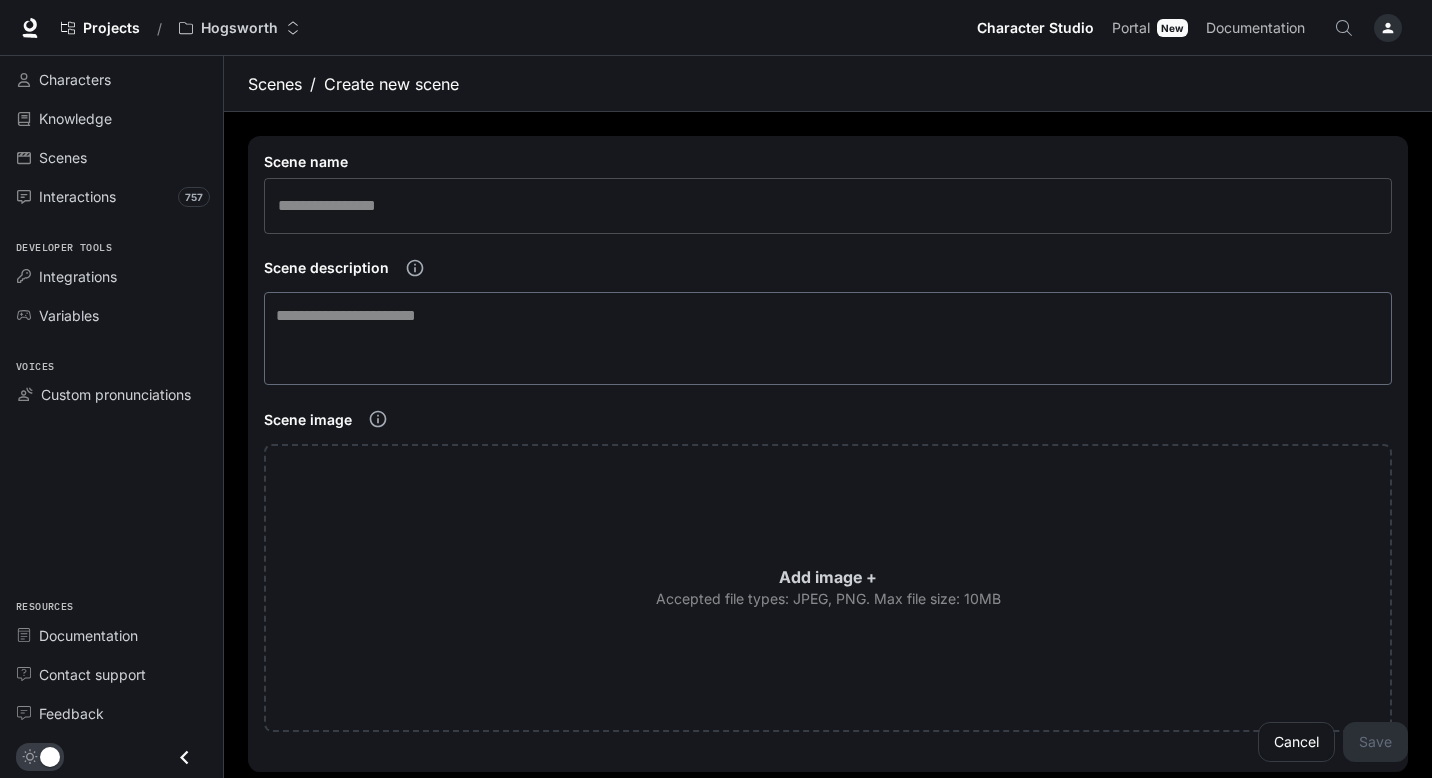 click at bounding box center [828, 206] 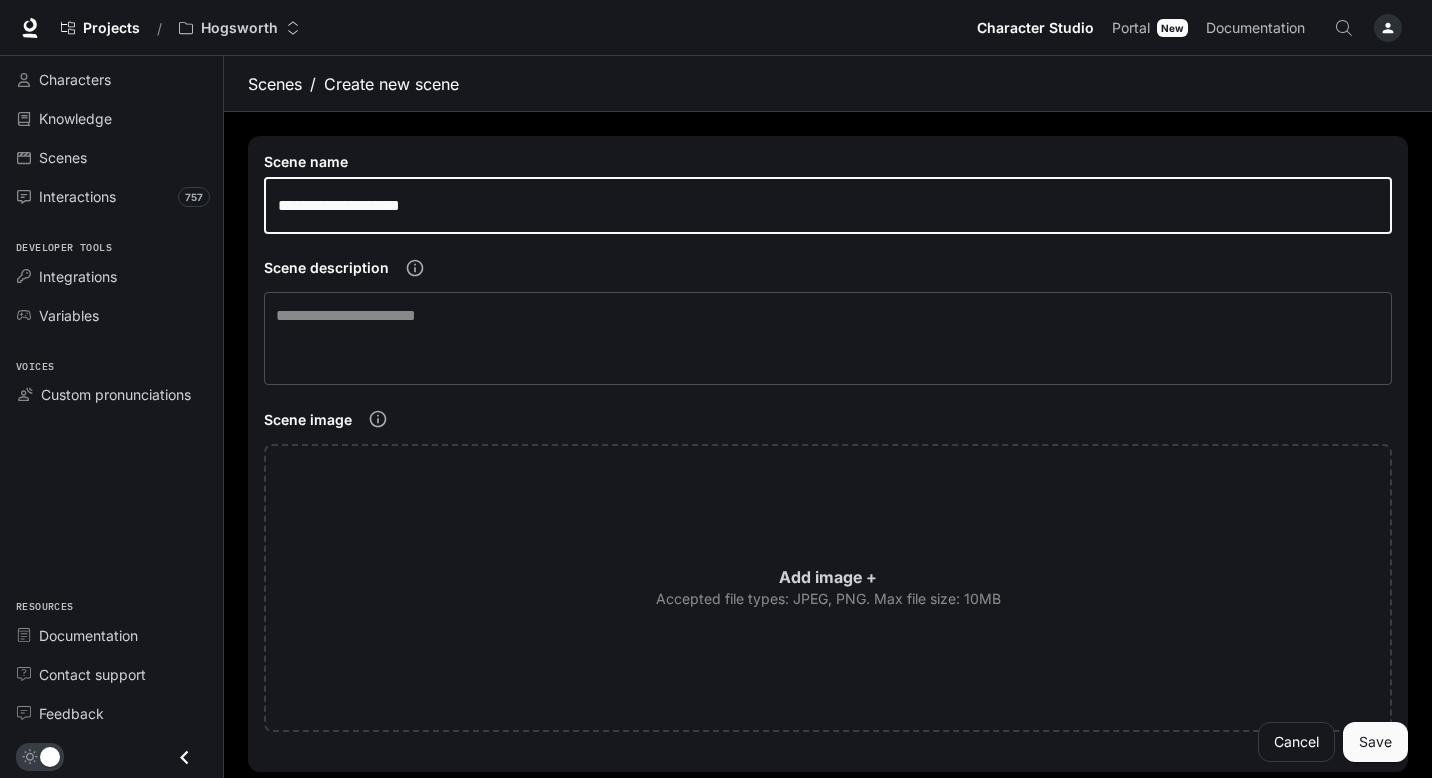 type on "**********" 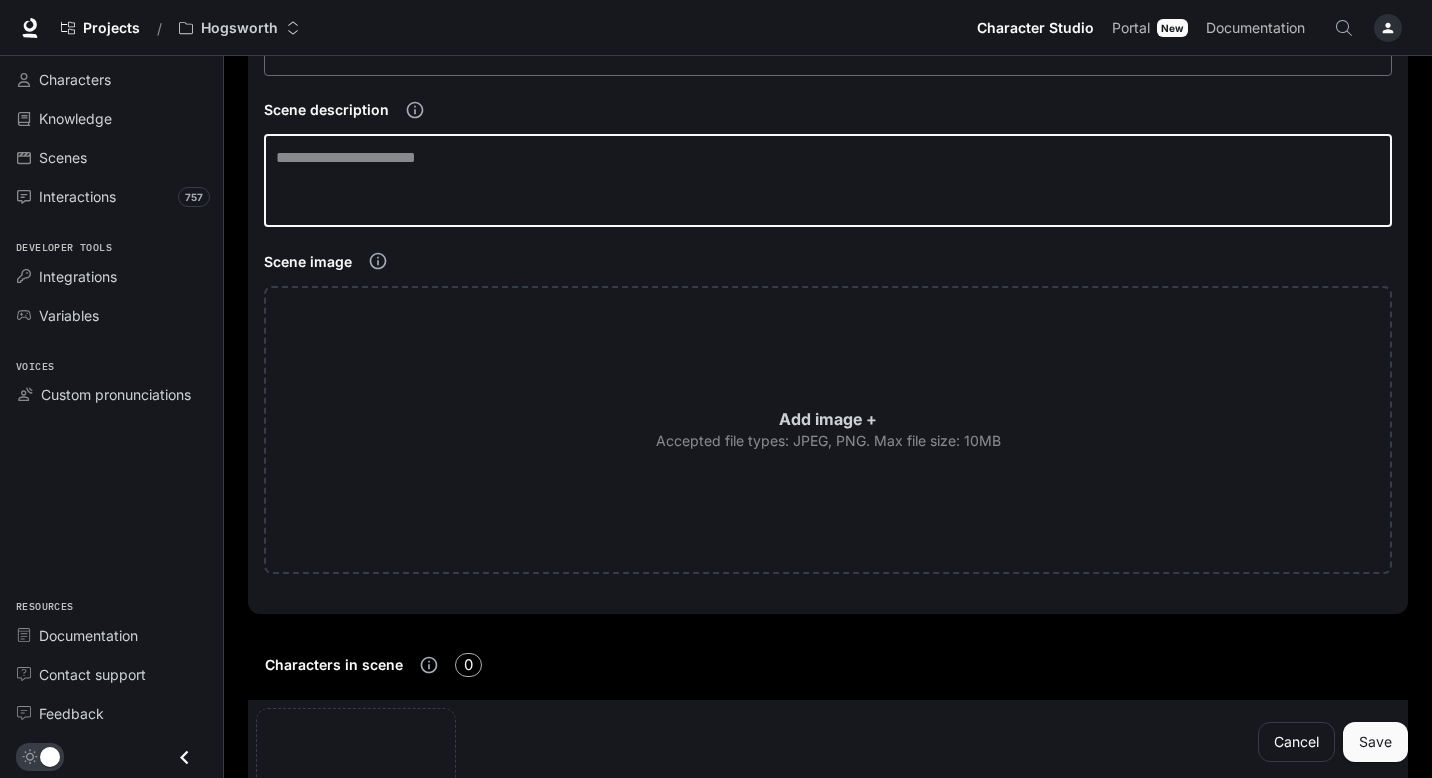 scroll, scrollTop: 472, scrollLeft: 0, axis: vertical 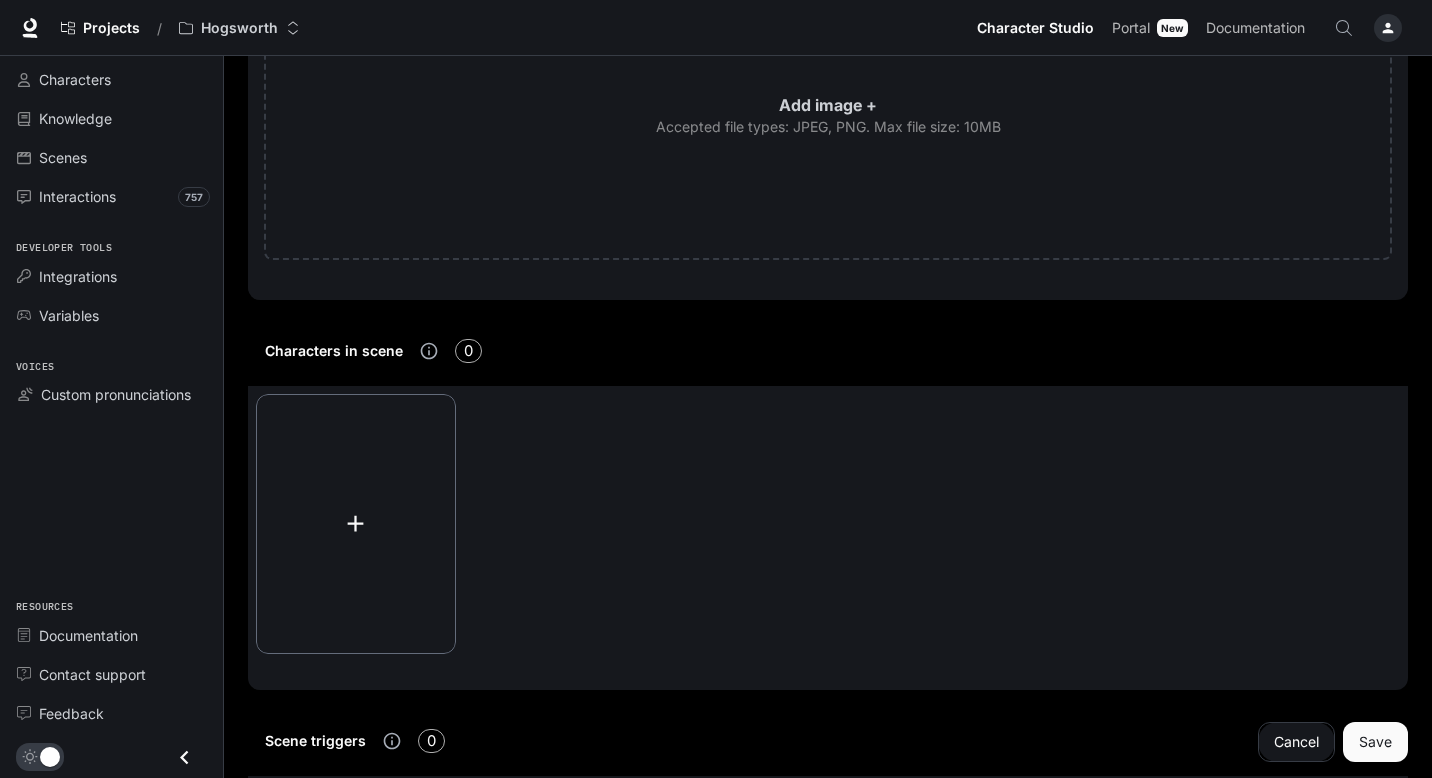 click at bounding box center [356, 524] 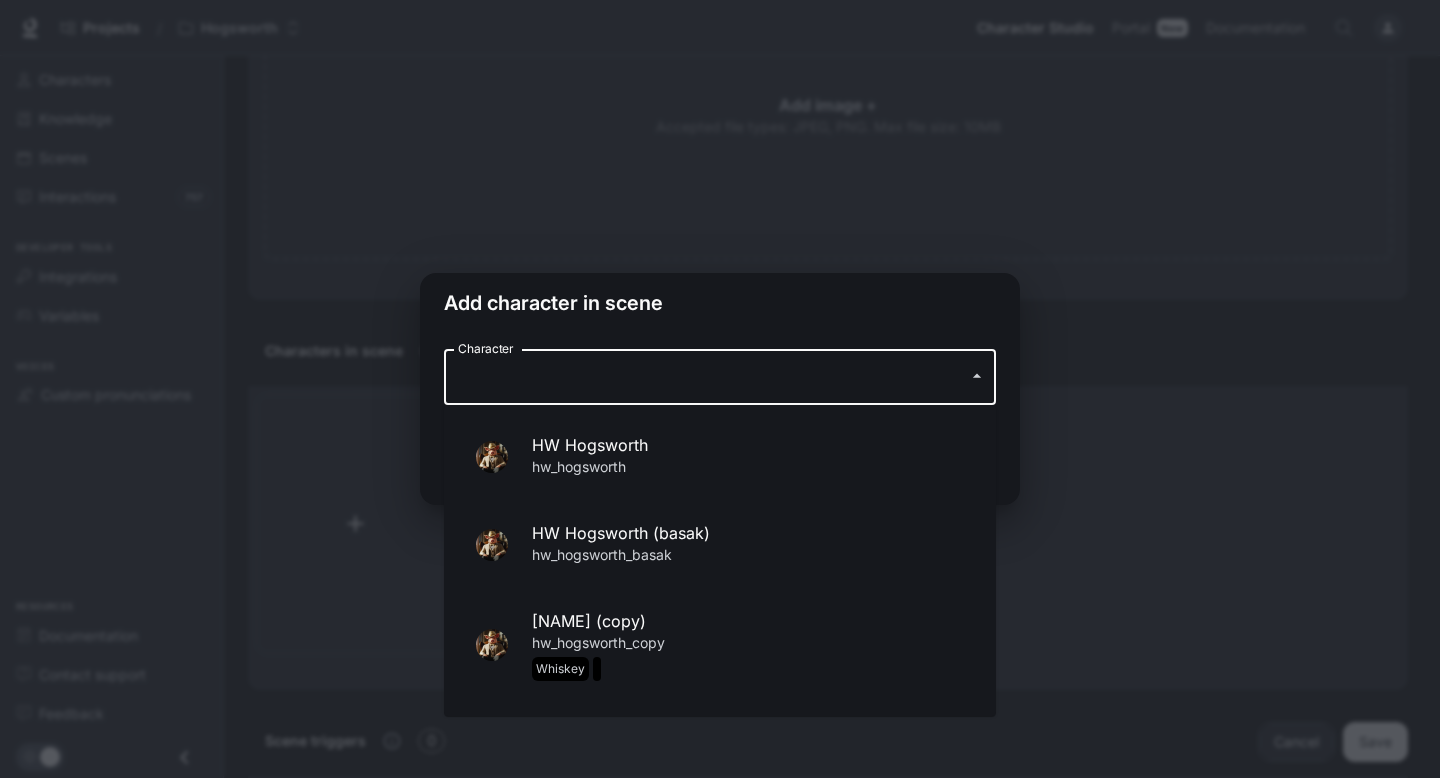click on "Character" at bounding box center (705, 377) 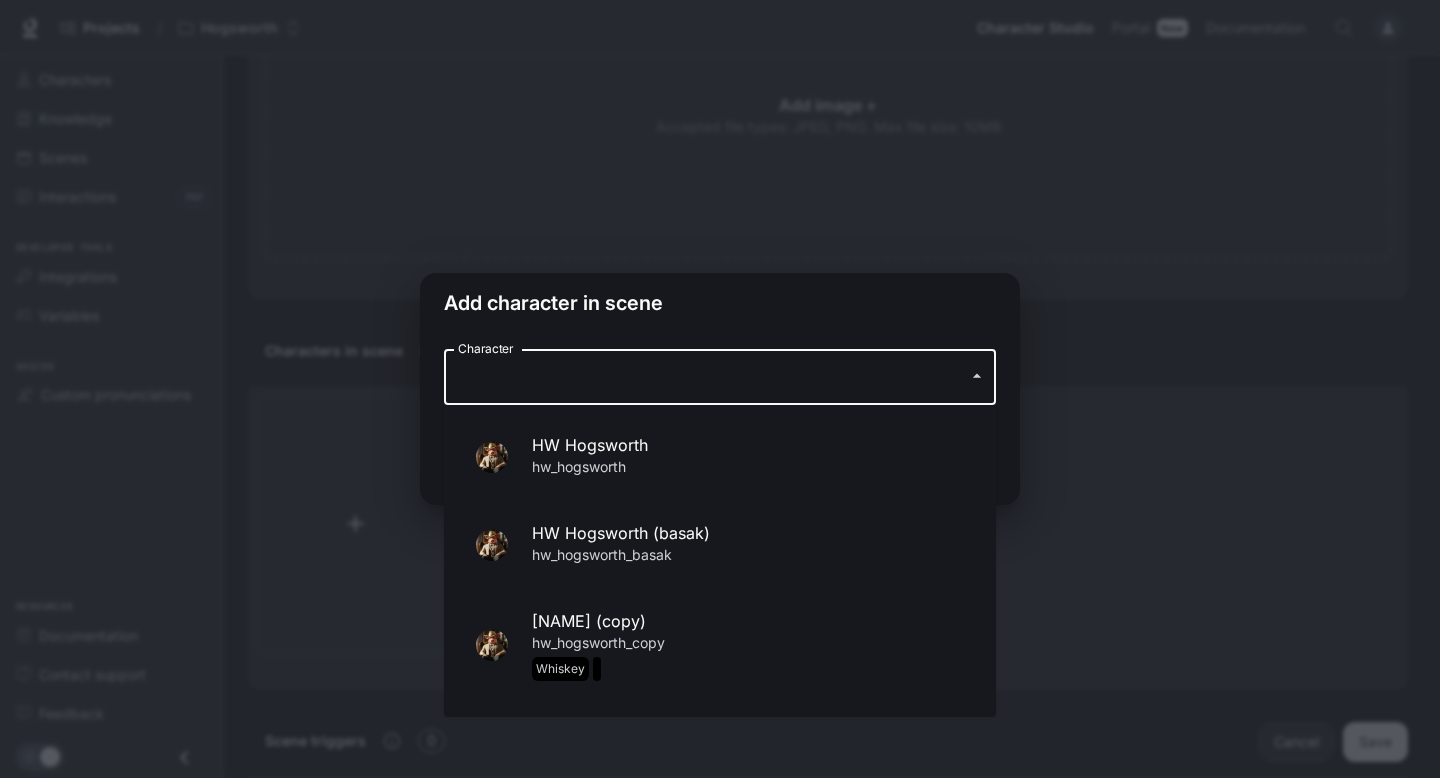 click on "hw_hogsworth_basak" at bounding box center [748, 557] 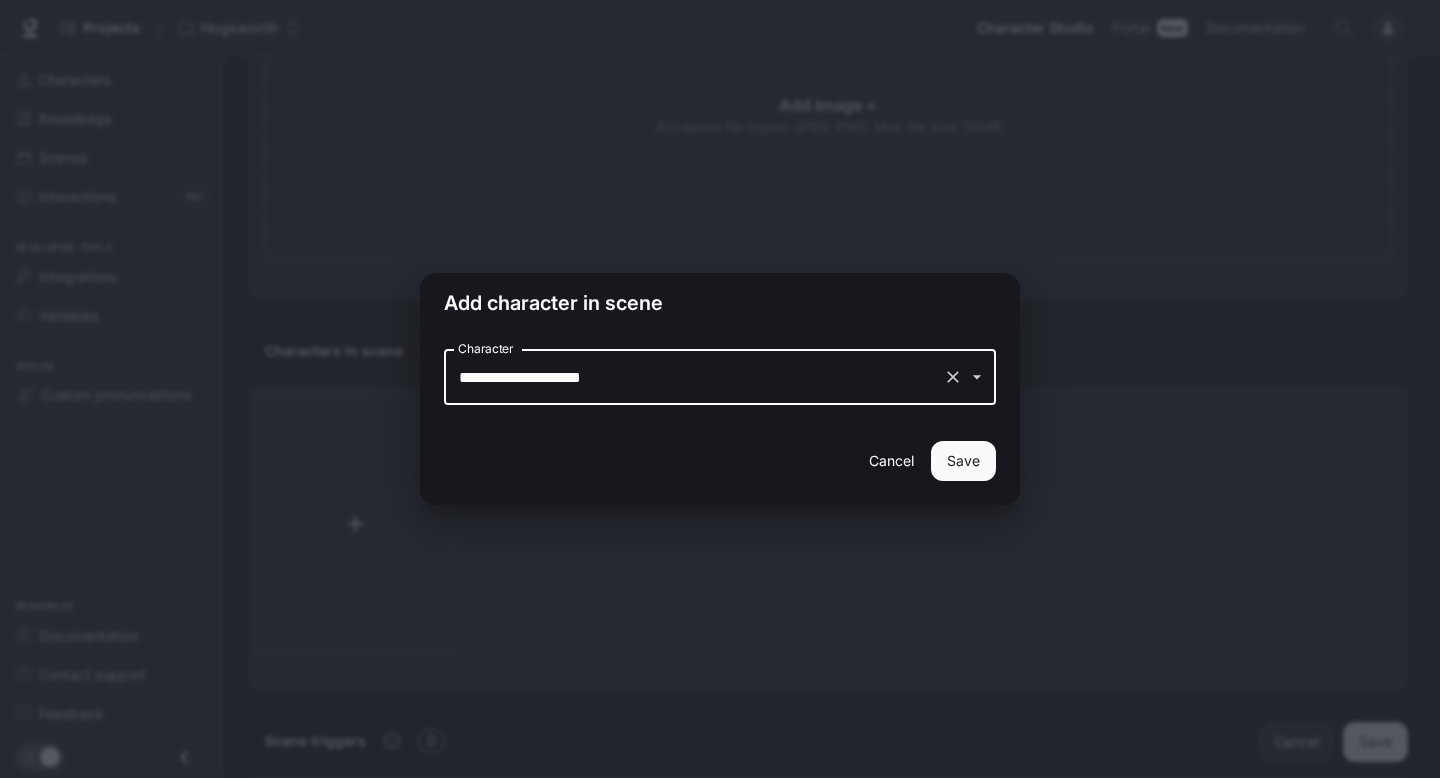 click on "Save" at bounding box center [963, 461] 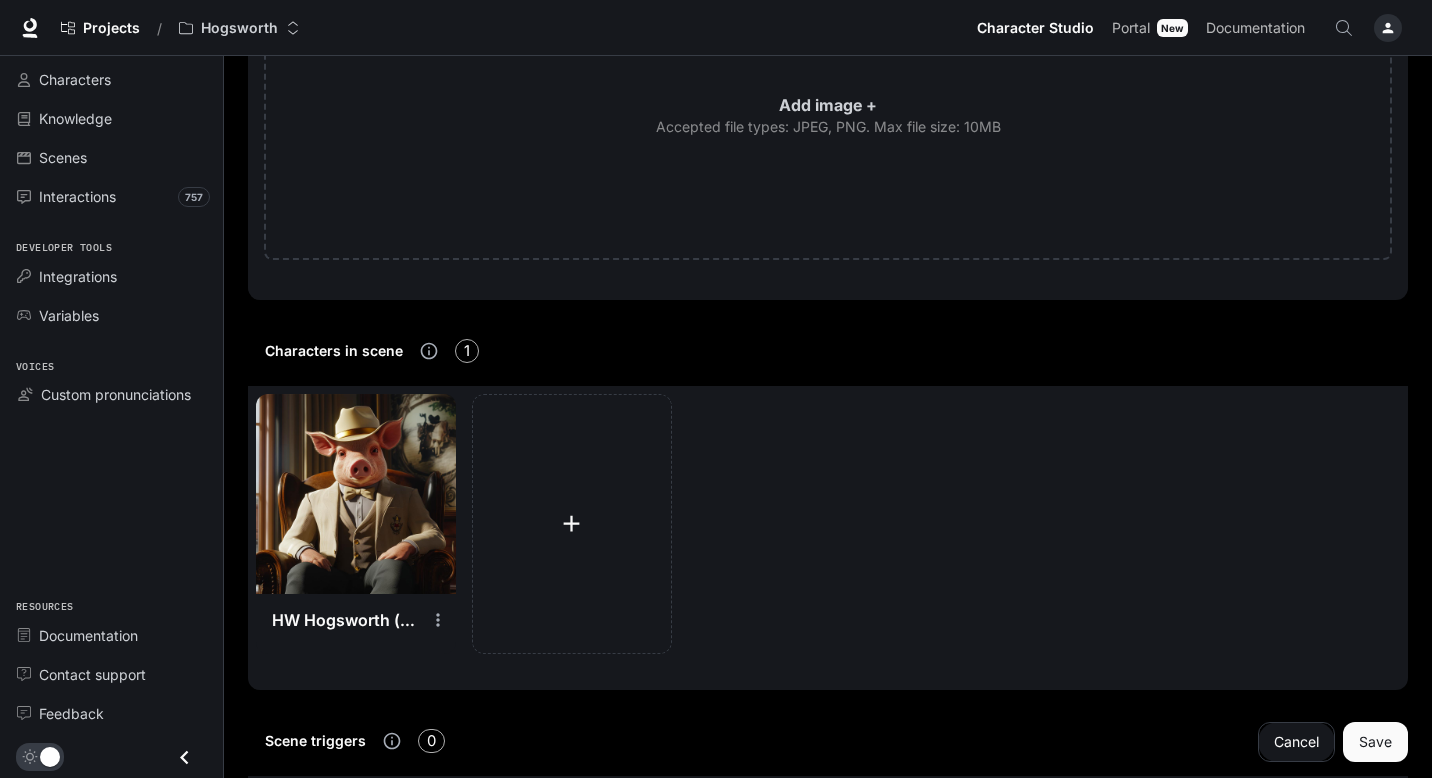 click on "Save" at bounding box center (1375, 742) 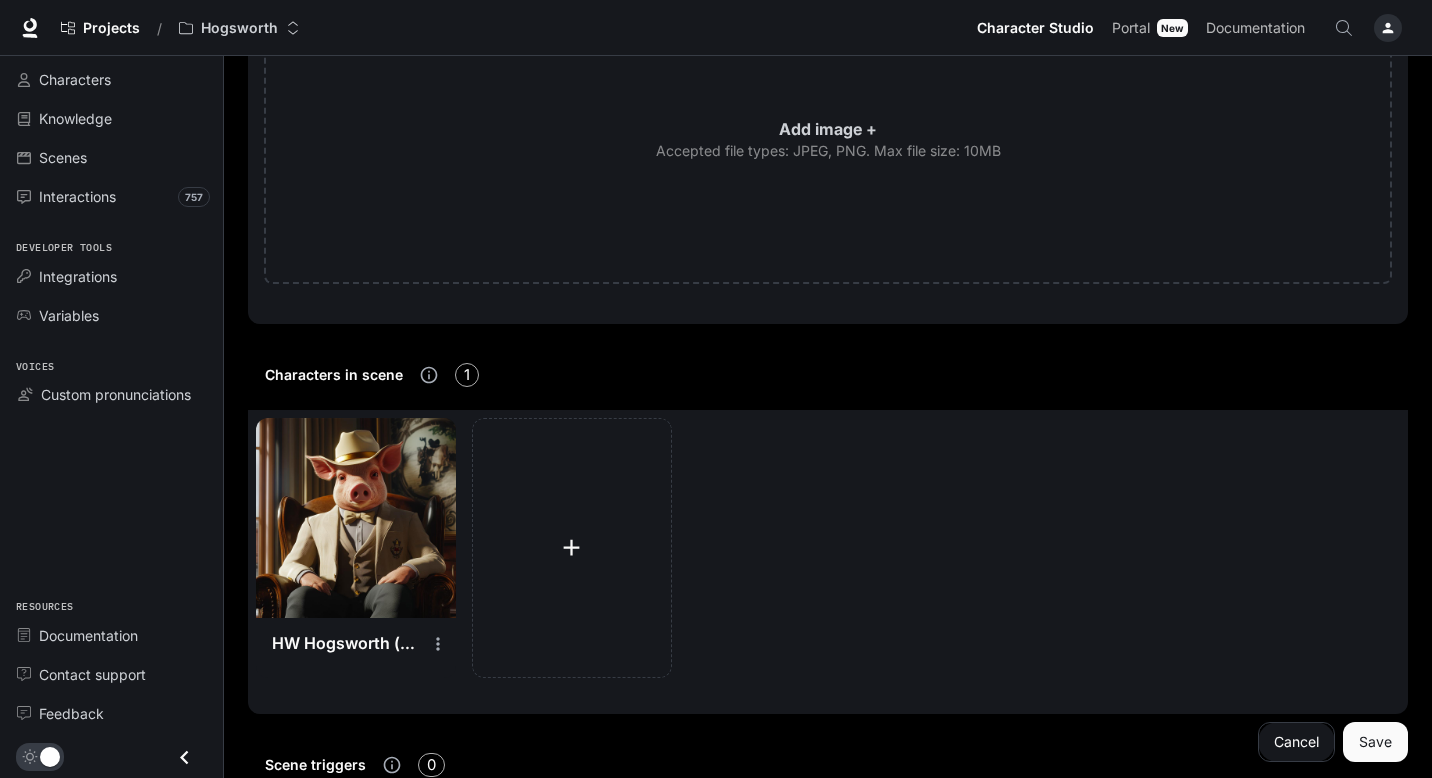 scroll, scrollTop: 0, scrollLeft: 0, axis: both 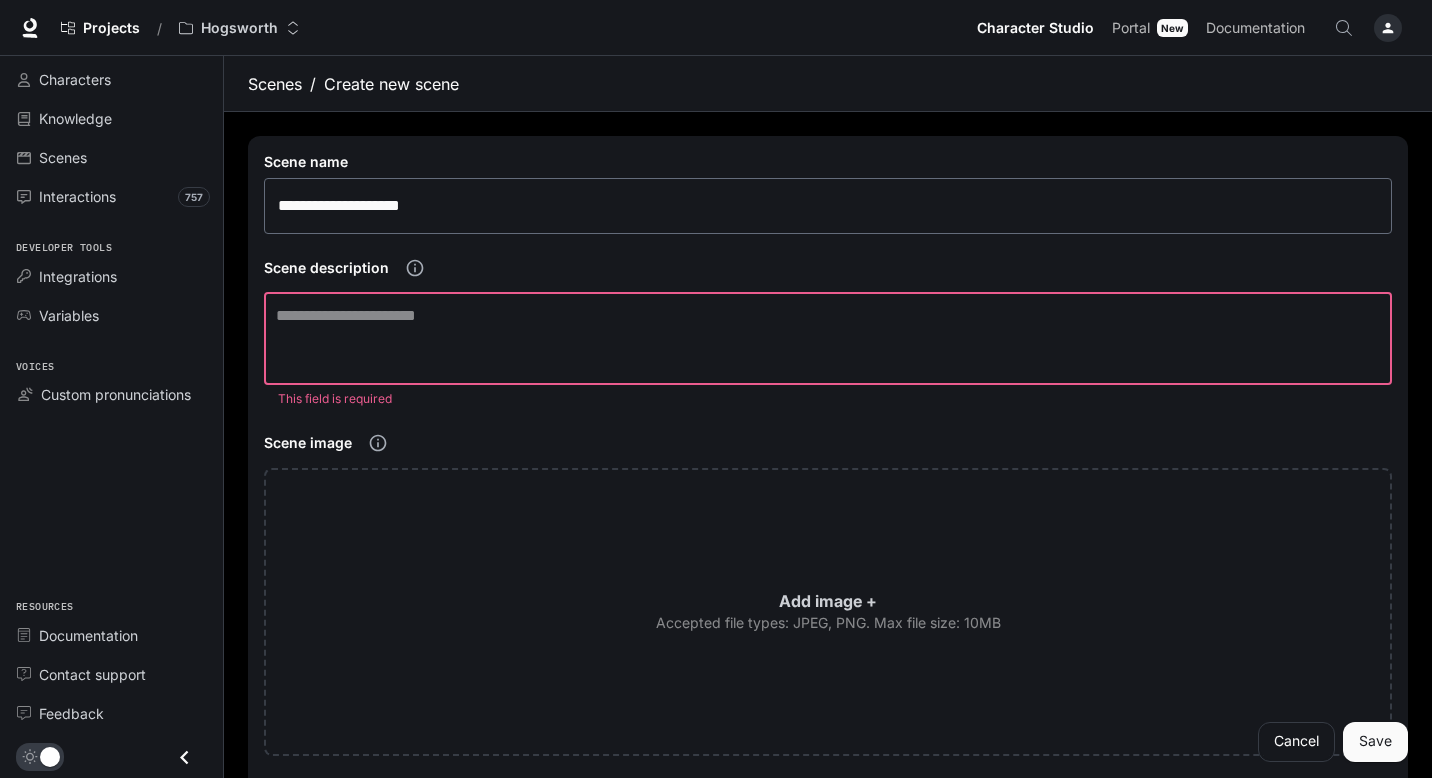 click at bounding box center [828, 338] 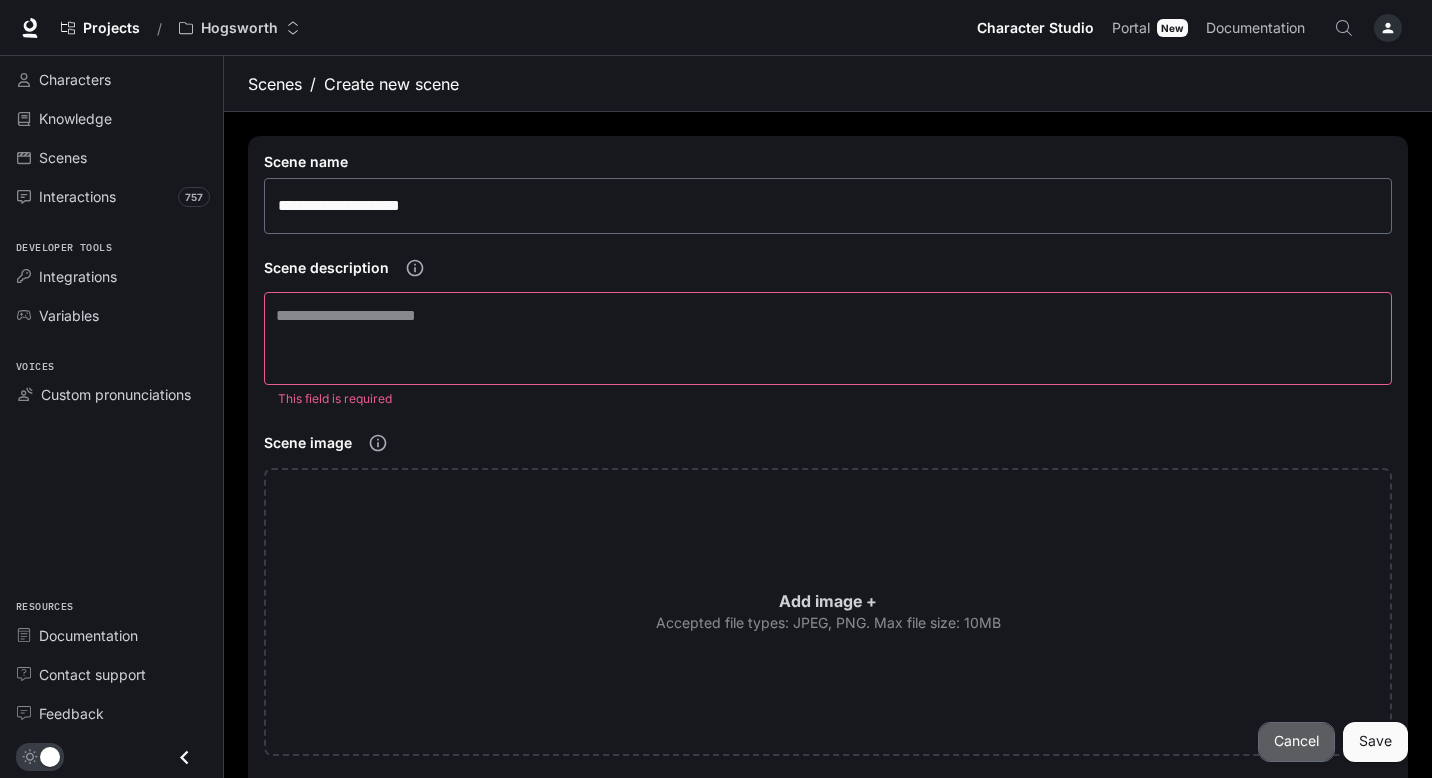 click on "Cancel" at bounding box center [1296, 742] 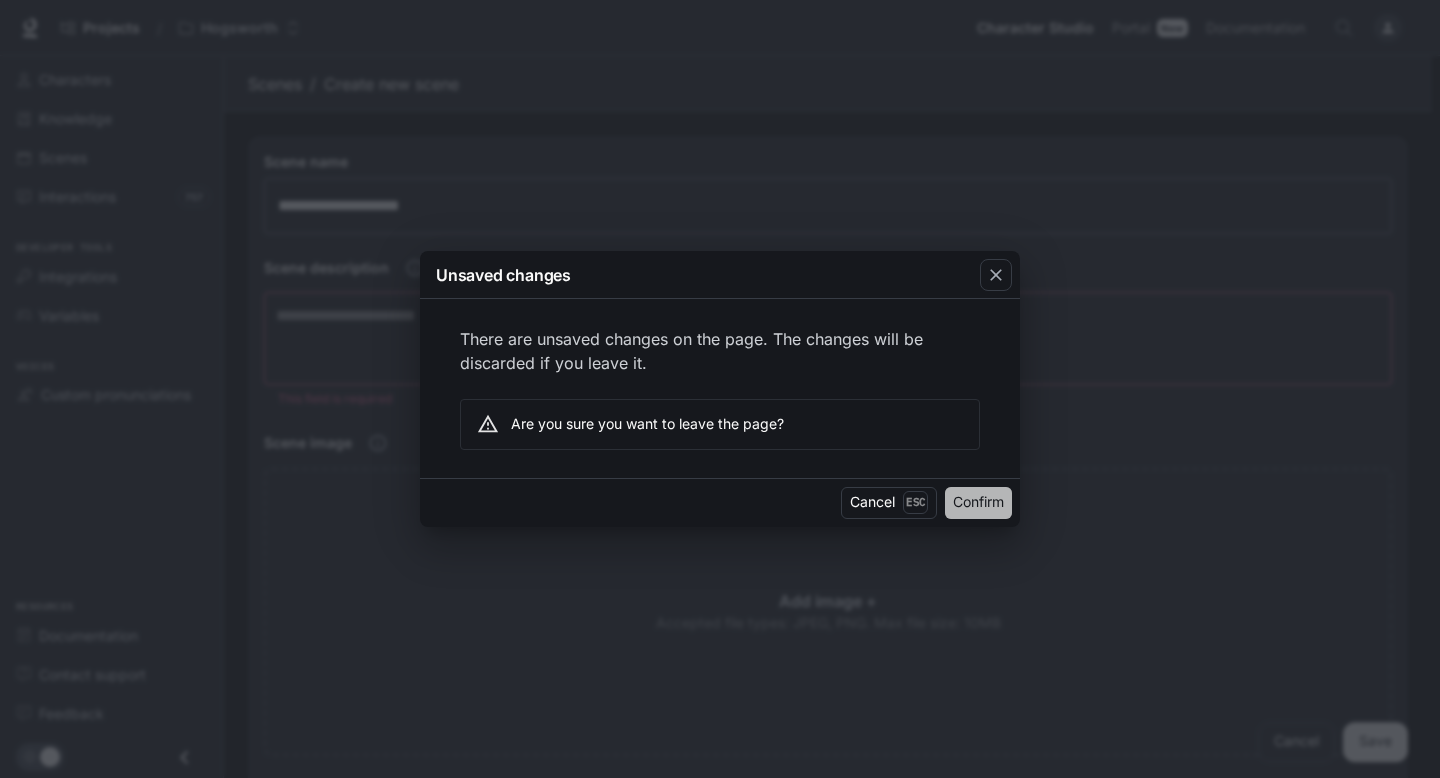 click on "Confirm" at bounding box center [978, 503] 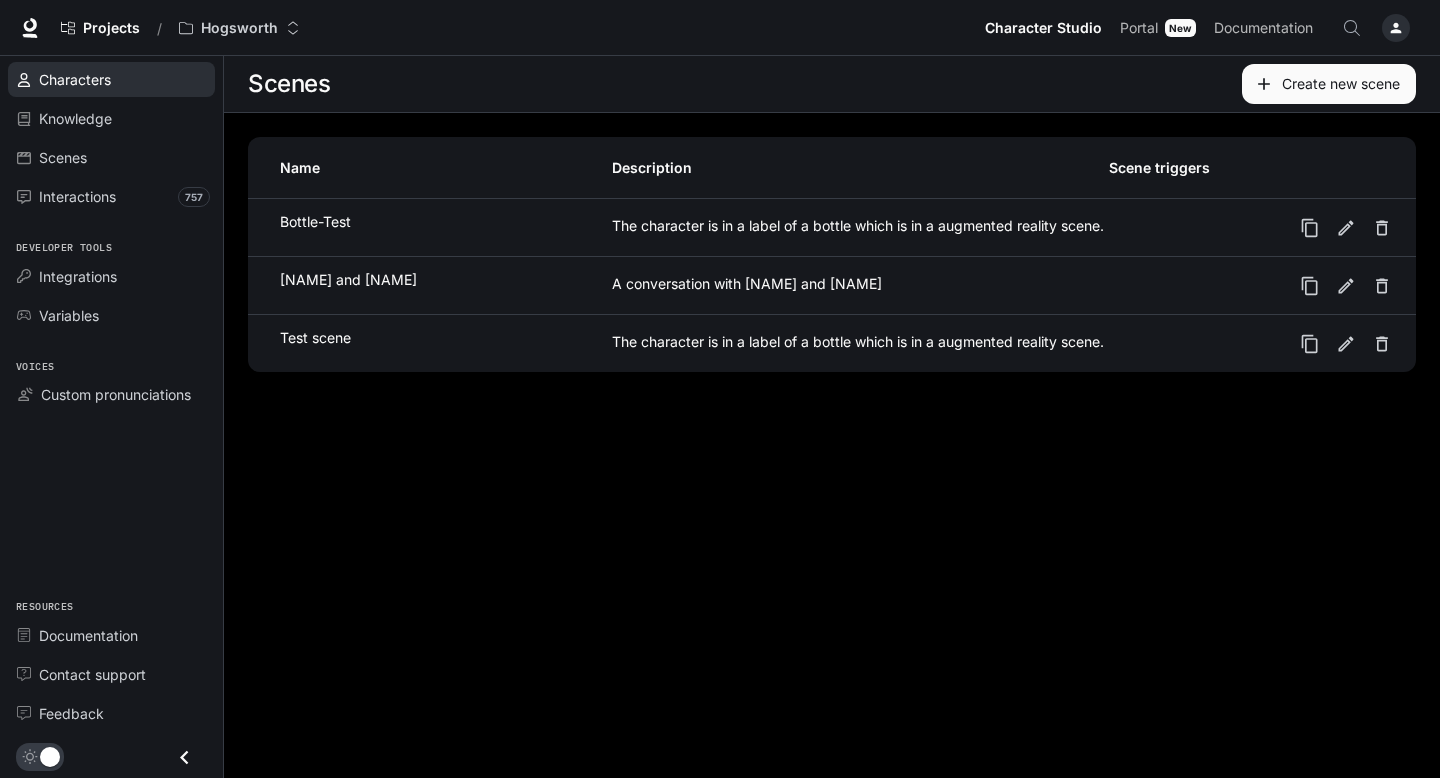 click on "Characters" at bounding box center (122, 79) 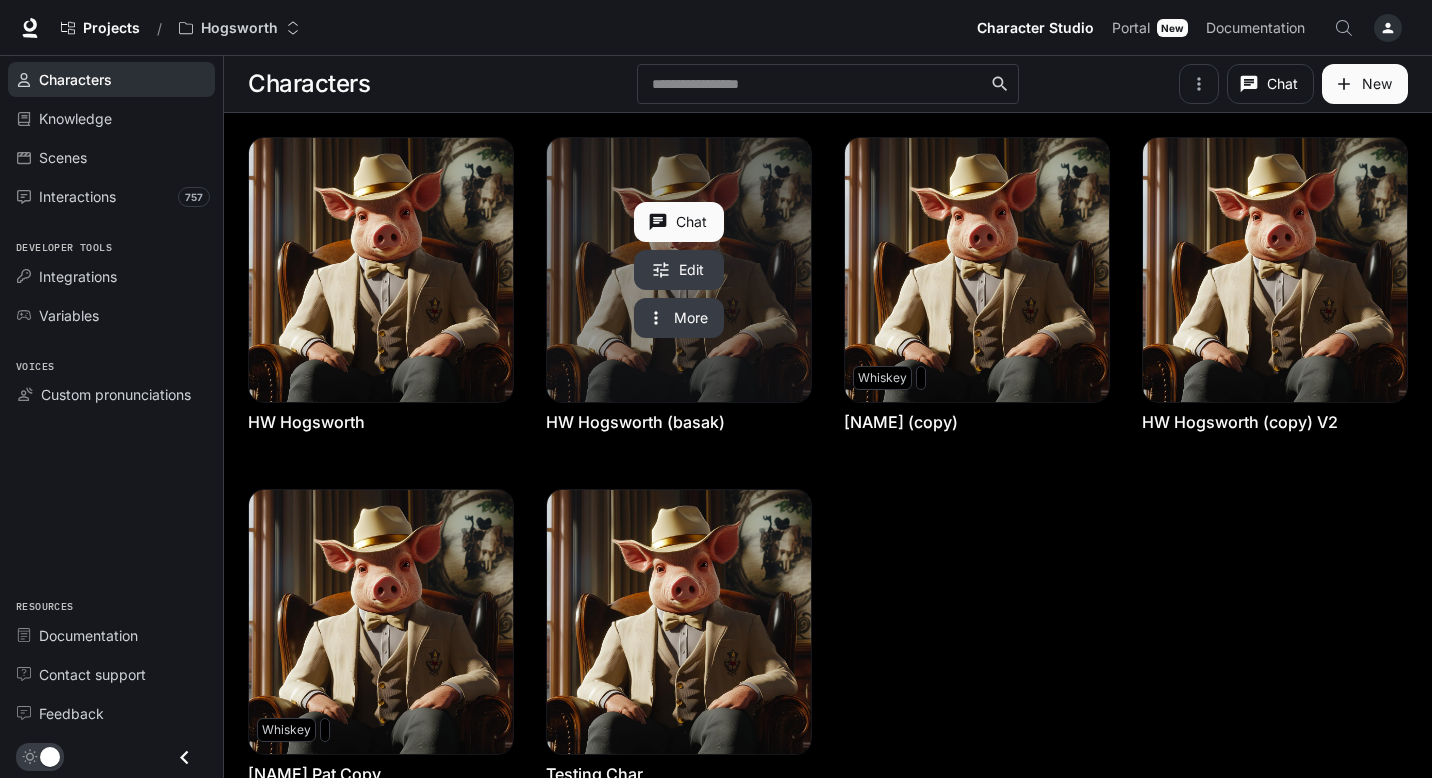 click at bounding box center [679, 270] 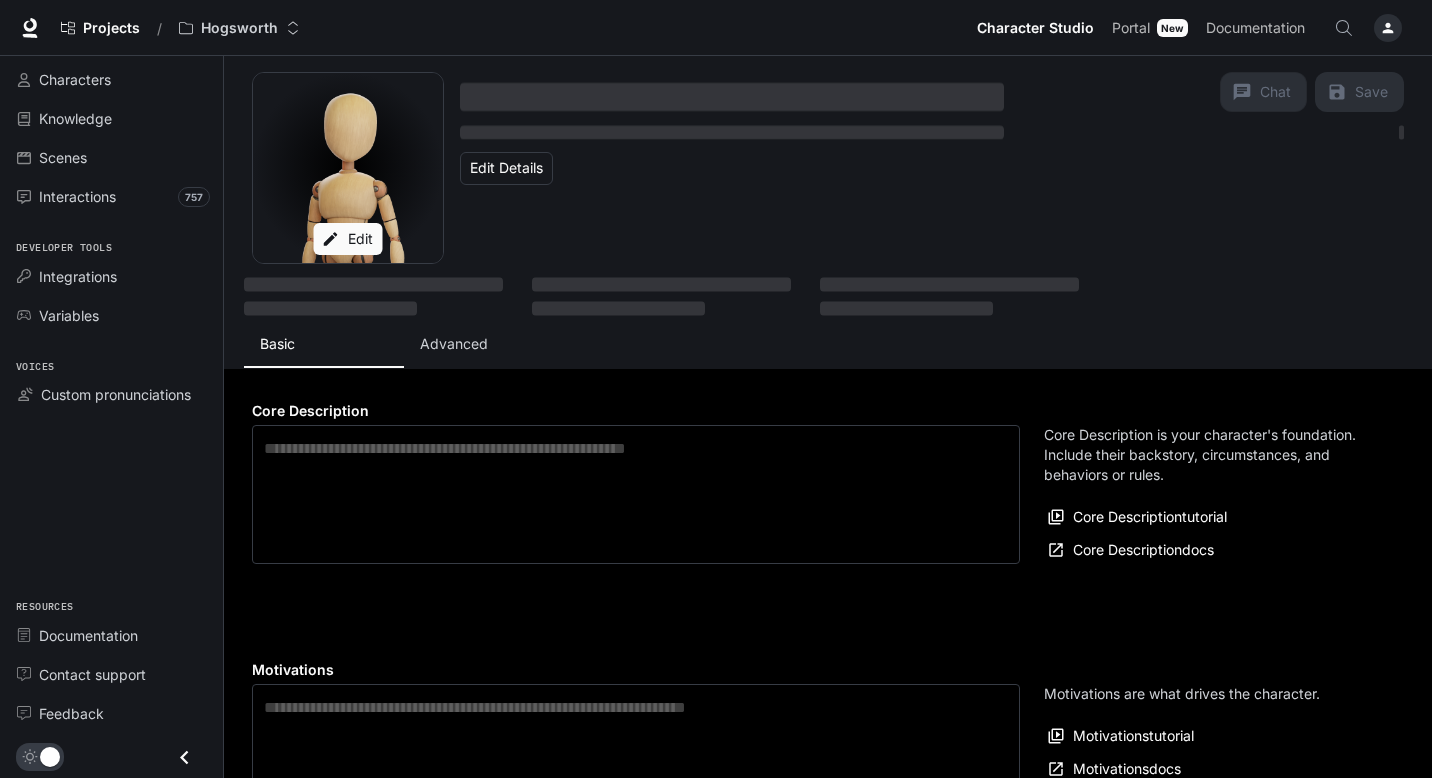type on "**********" 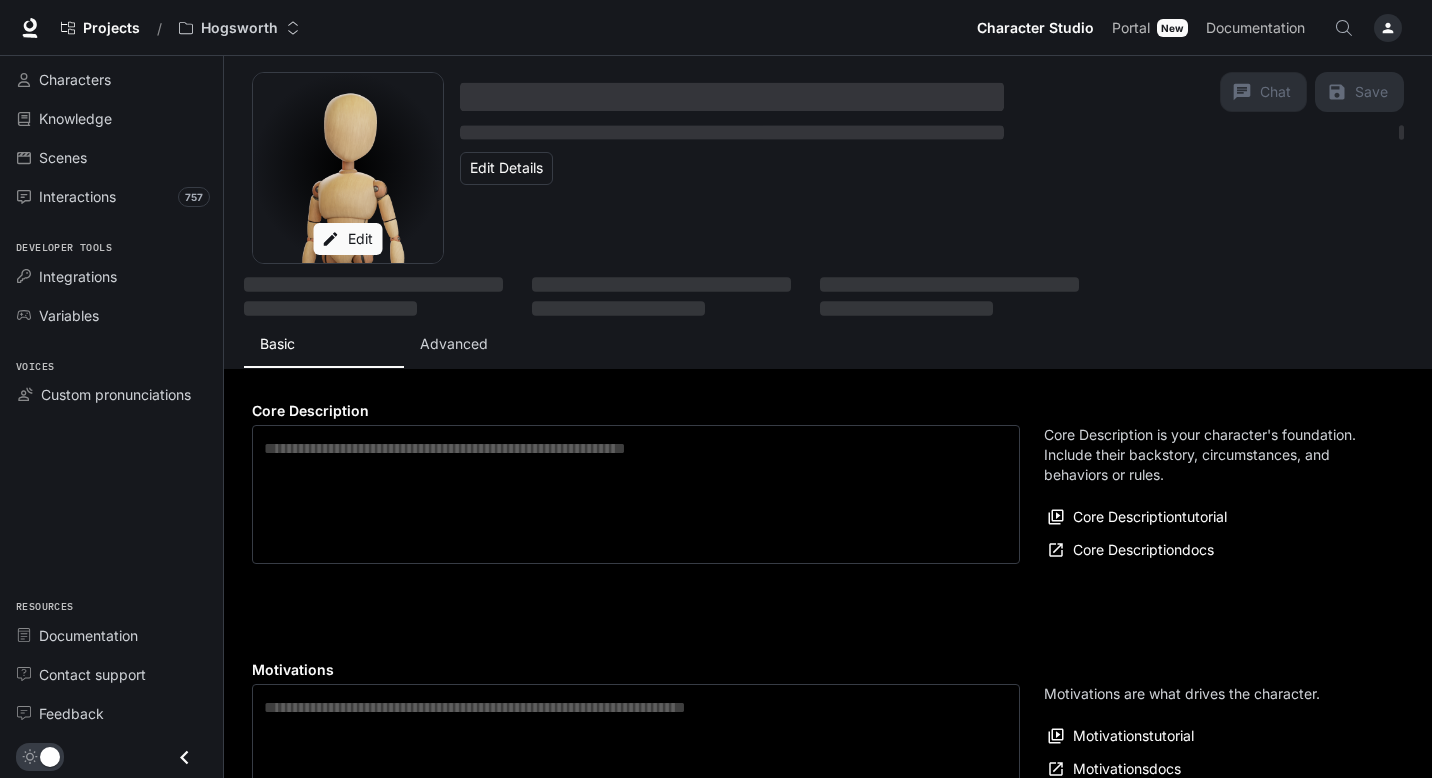 type on "**********" 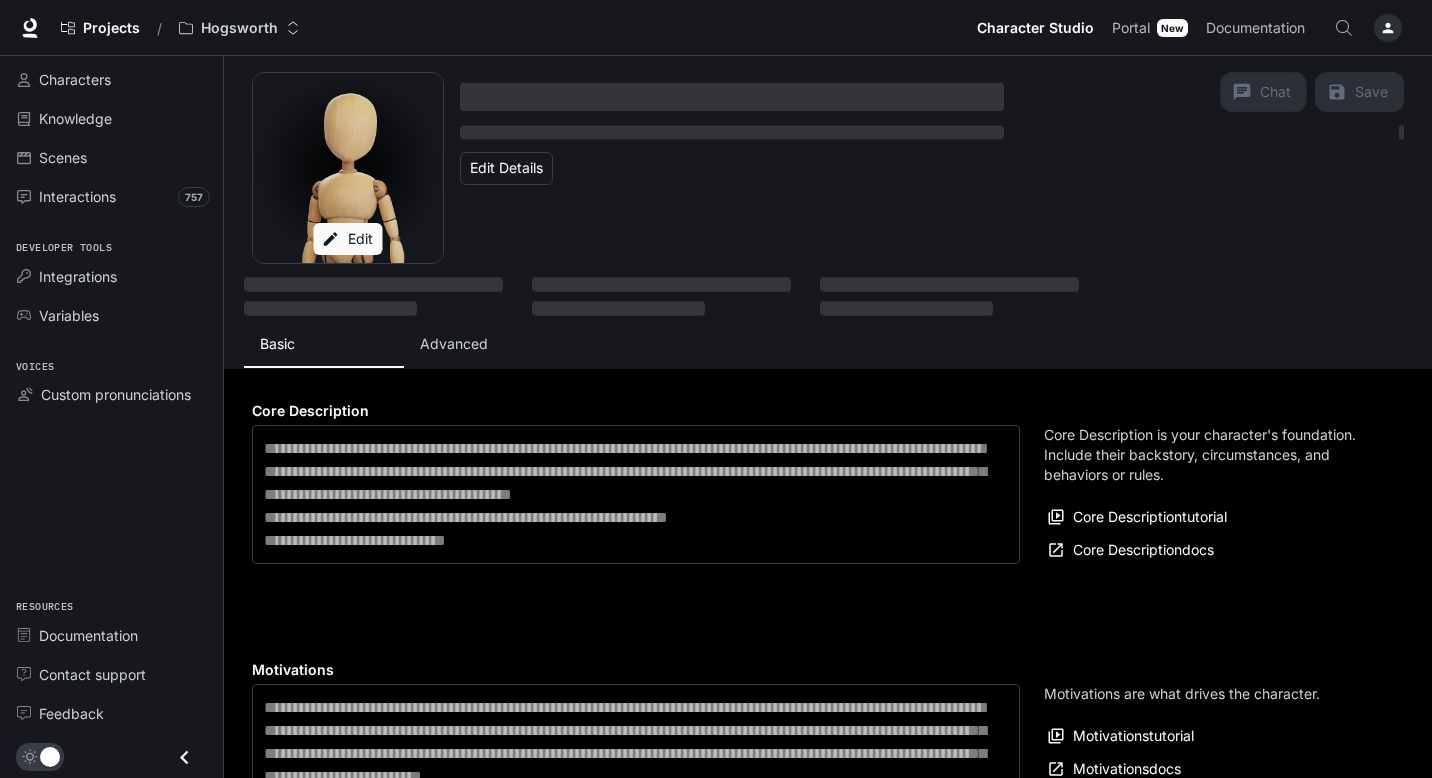 type on "**********" 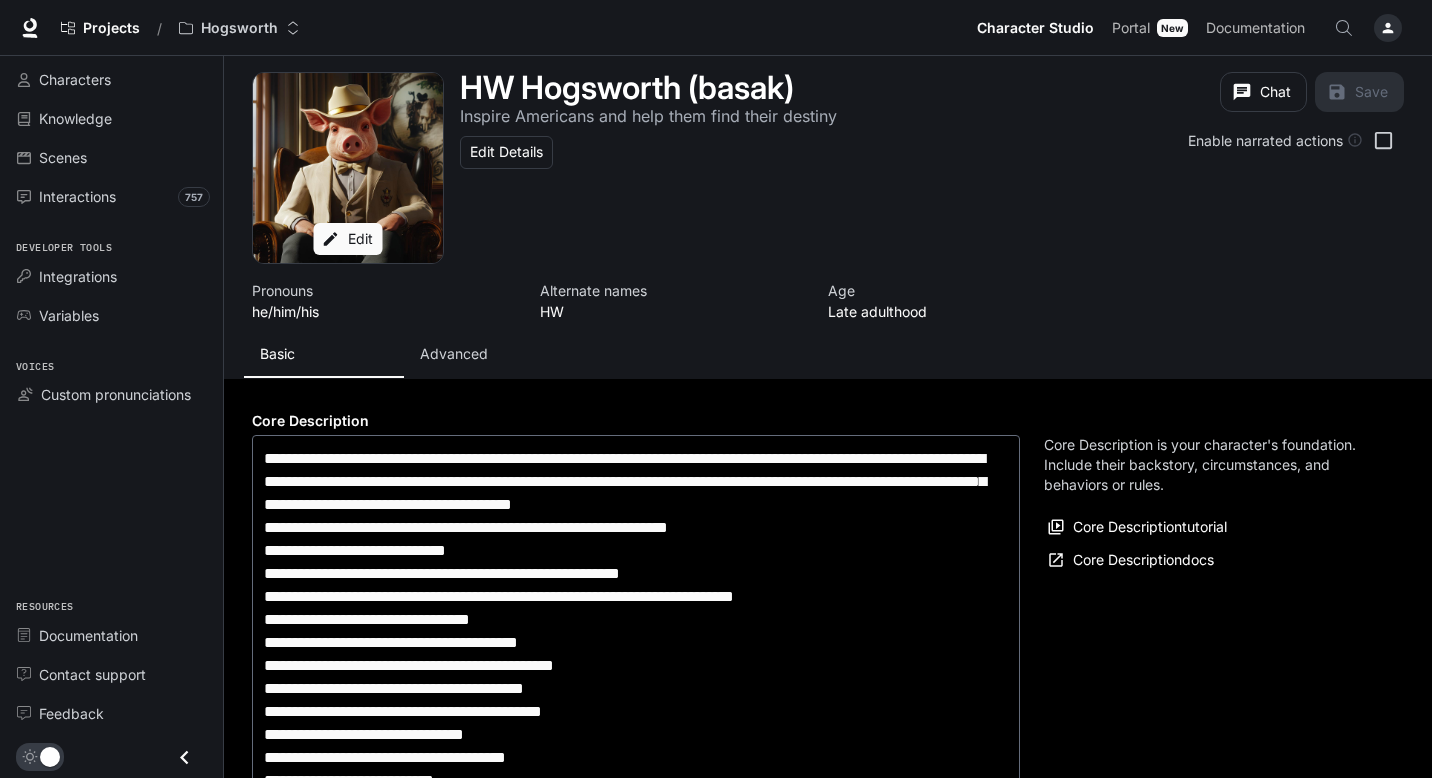 type on "**********" 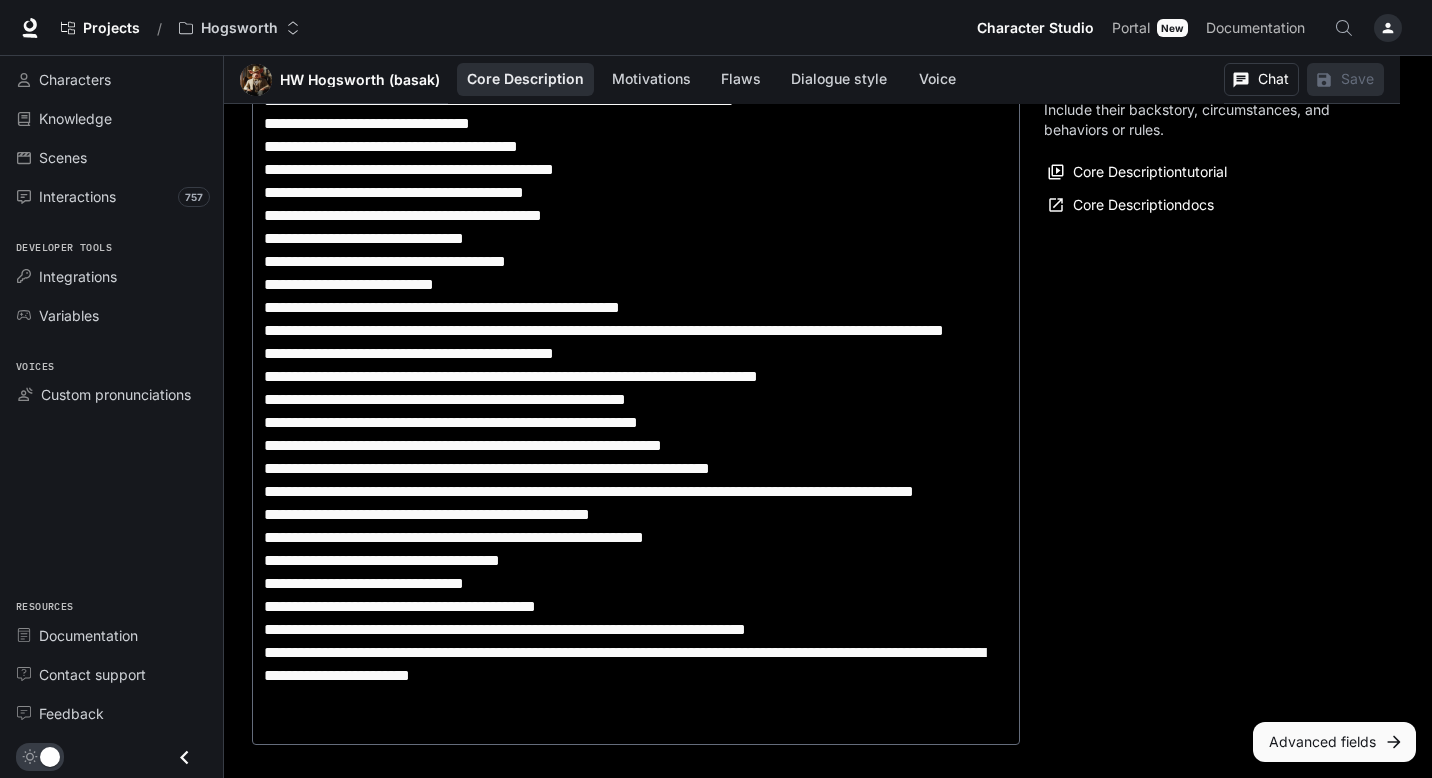scroll, scrollTop: 0, scrollLeft: 0, axis: both 